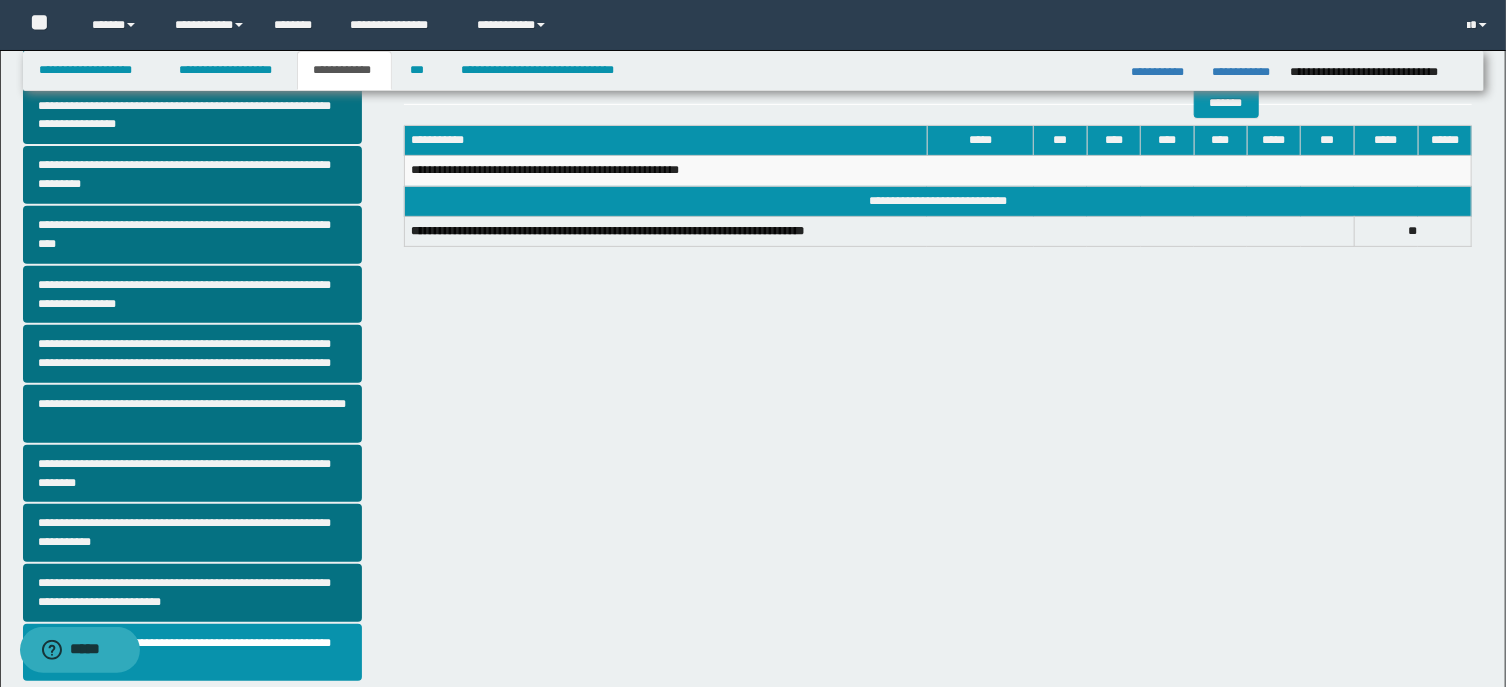 scroll, scrollTop: 0, scrollLeft: 0, axis: both 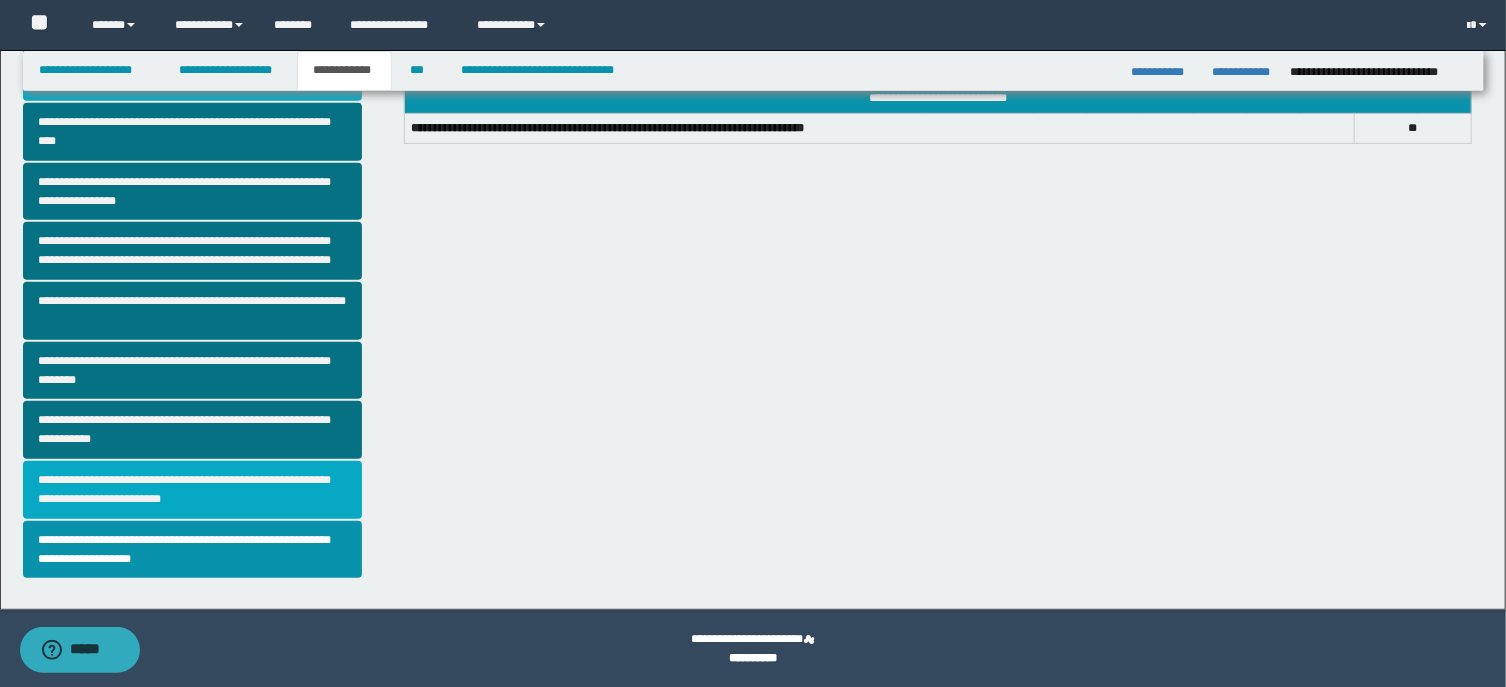 click on "**********" at bounding box center [192, 490] 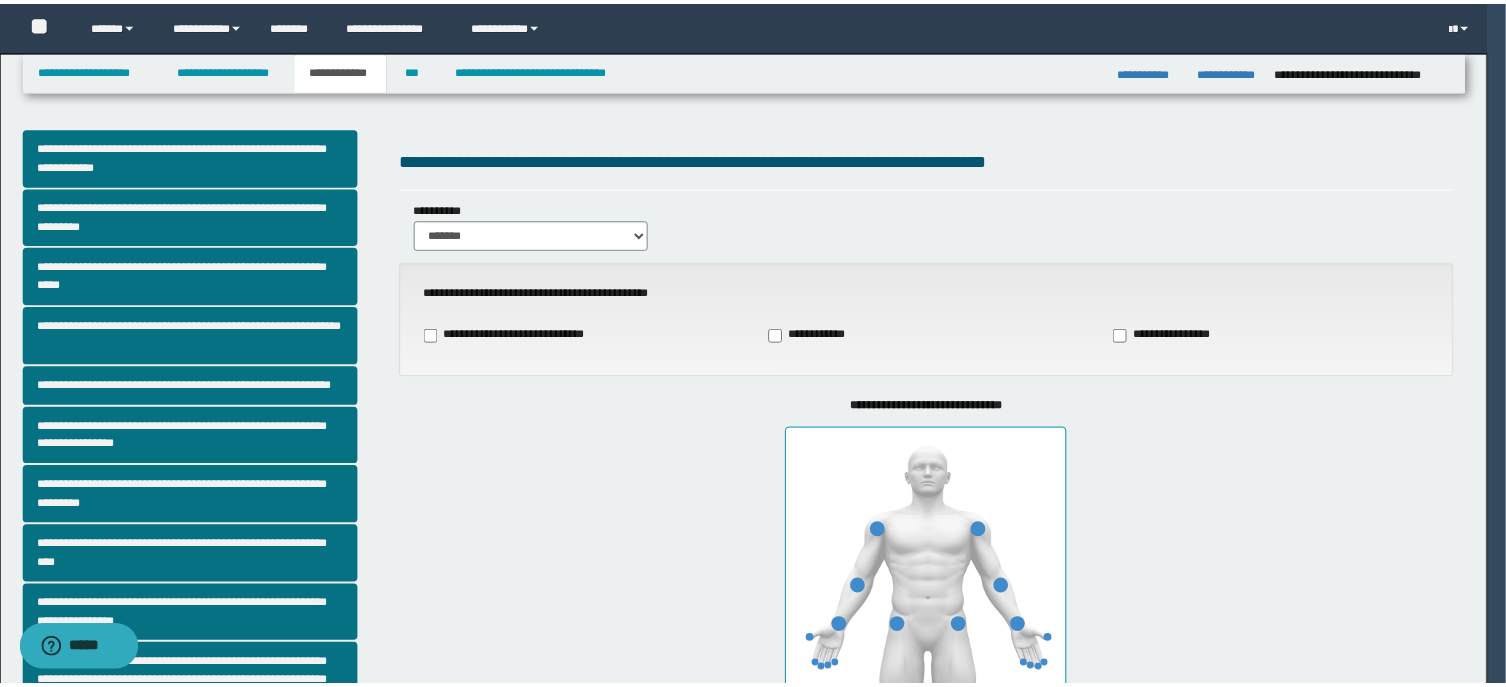 scroll, scrollTop: 321, scrollLeft: 0, axis: vertical 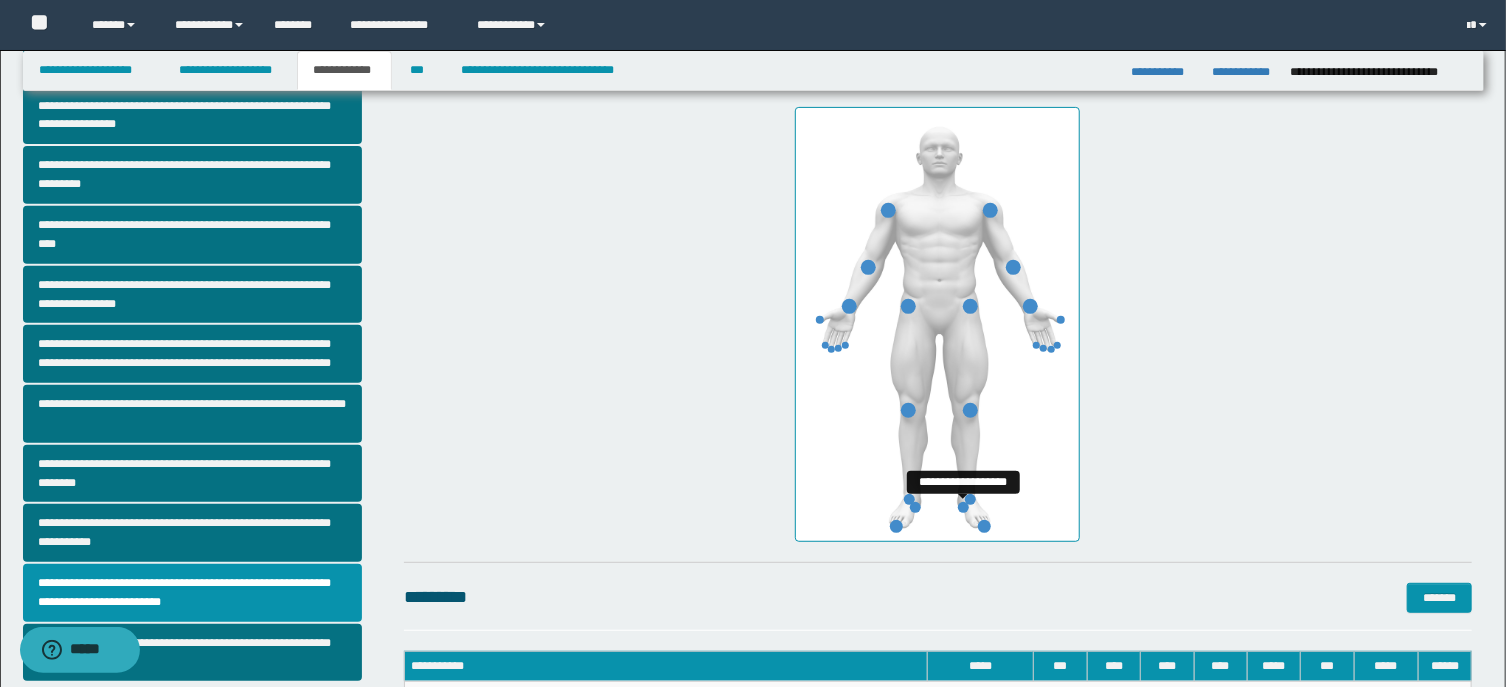 click at bounding box center [963, 507] 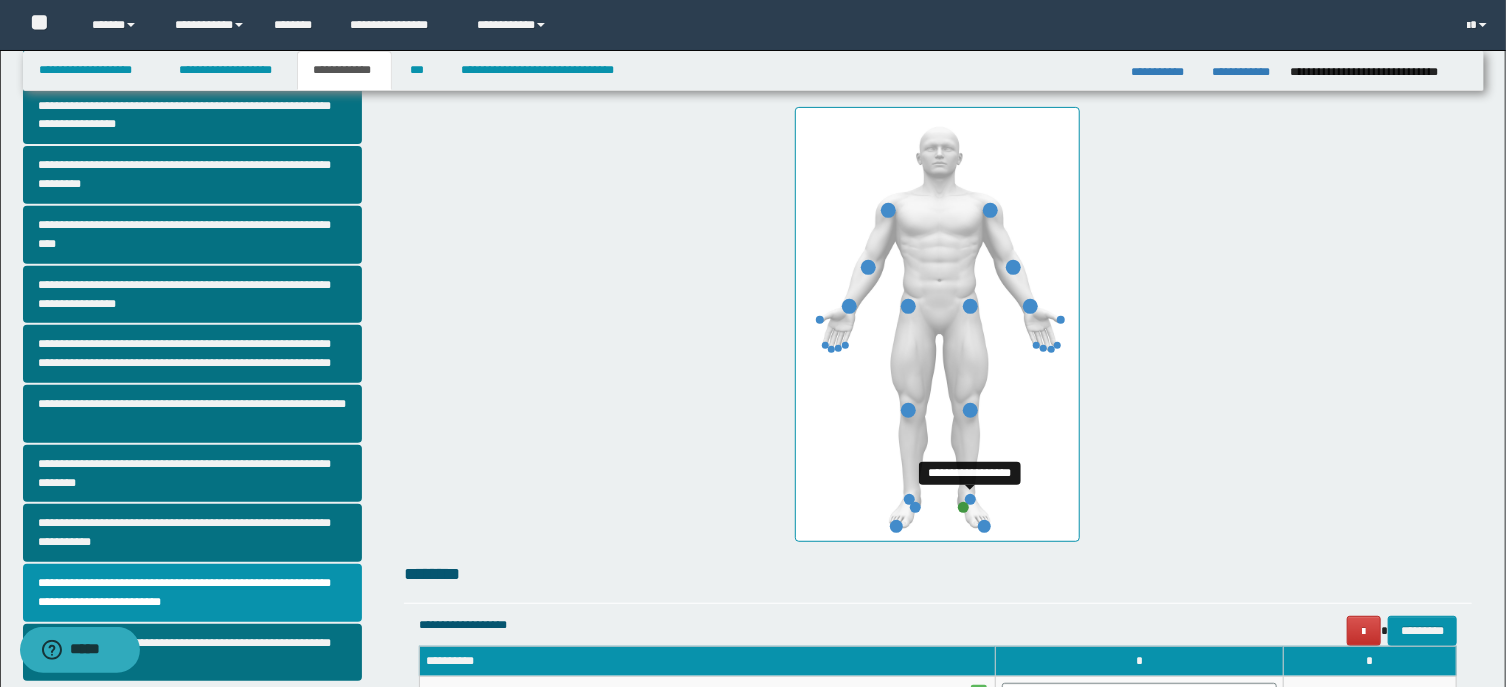 click at bounding box center [970, 499] 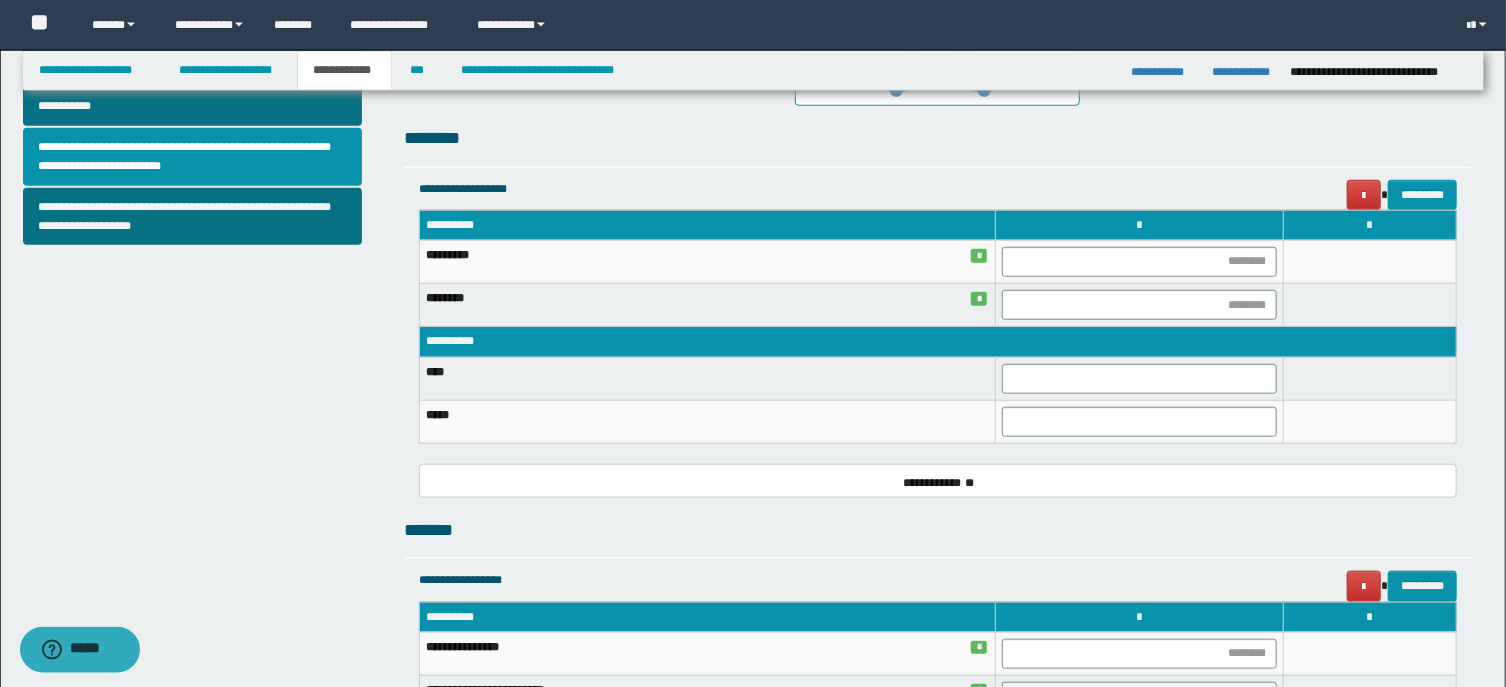 scroll, scrollTop: 740, scrollLeft: 0, axis: vertical 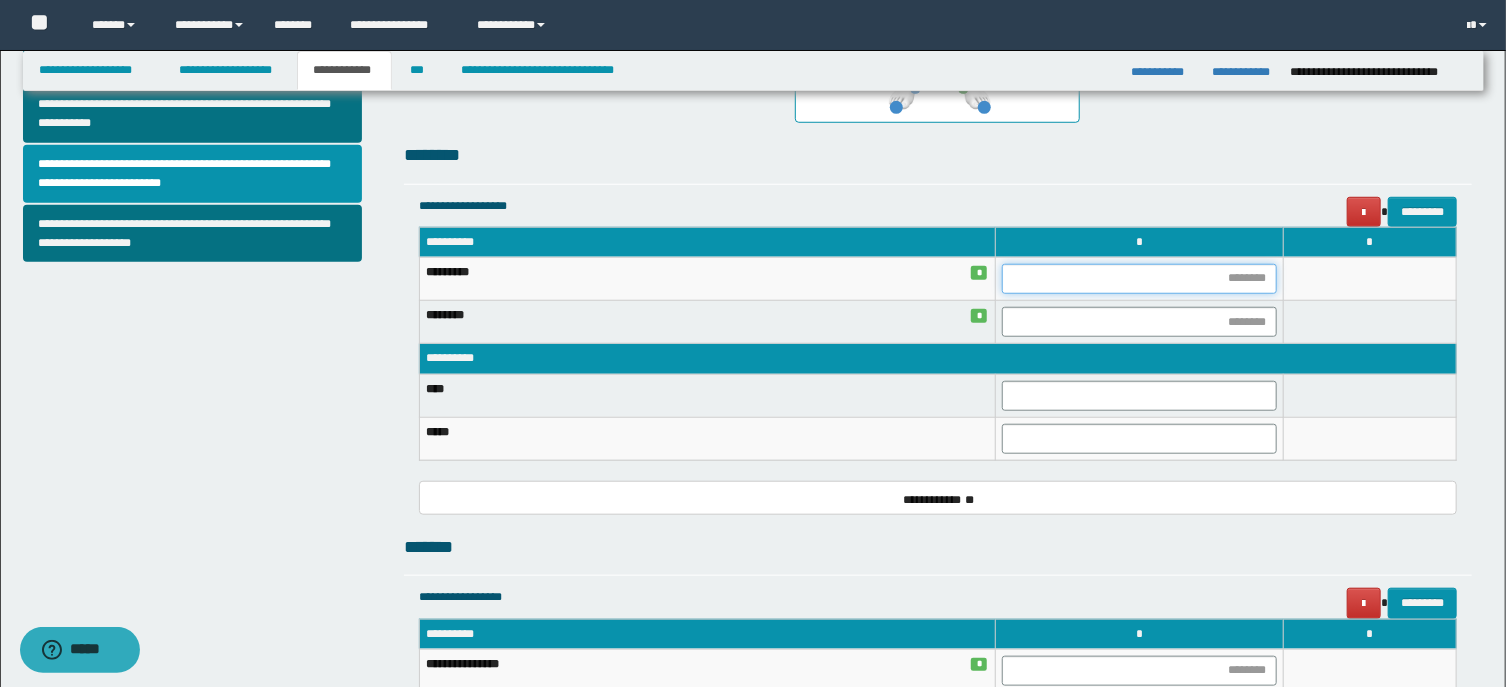 click at bounding box center (1139, 279) 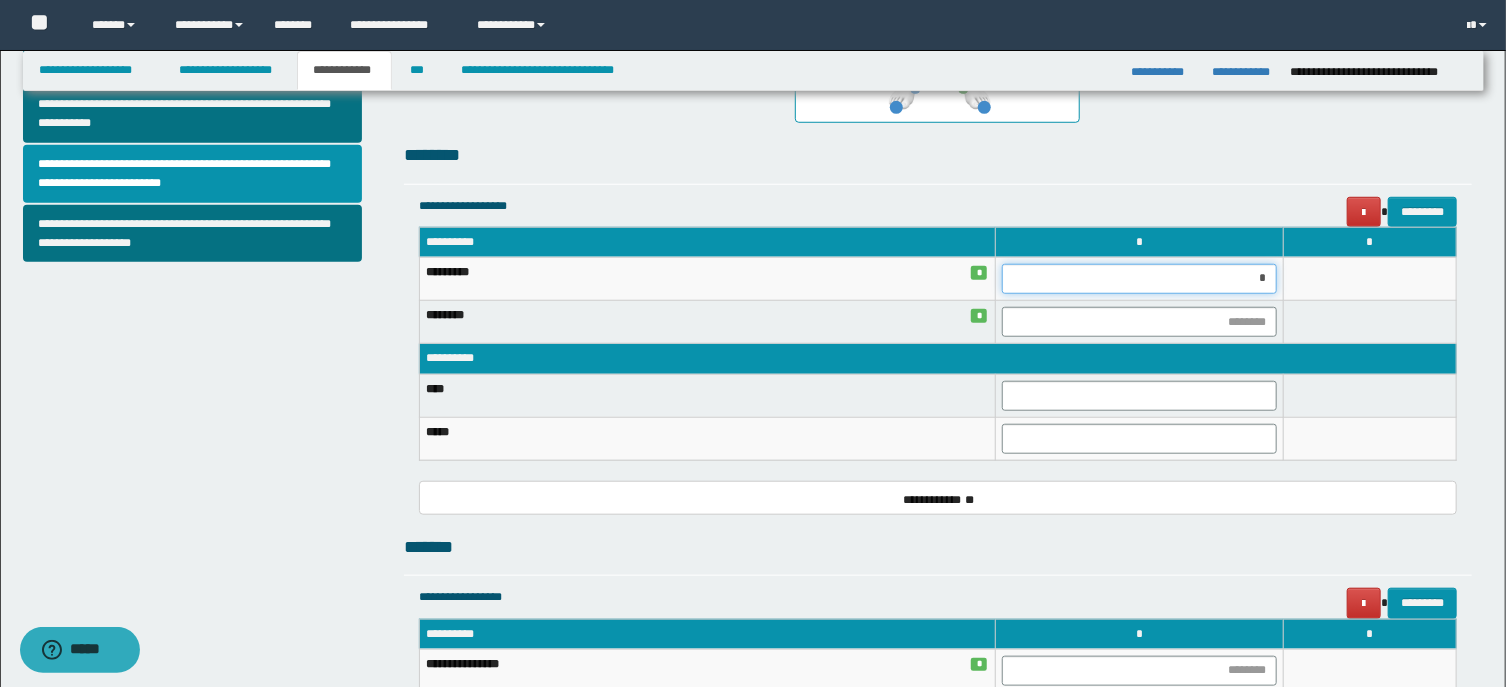 type on "**" 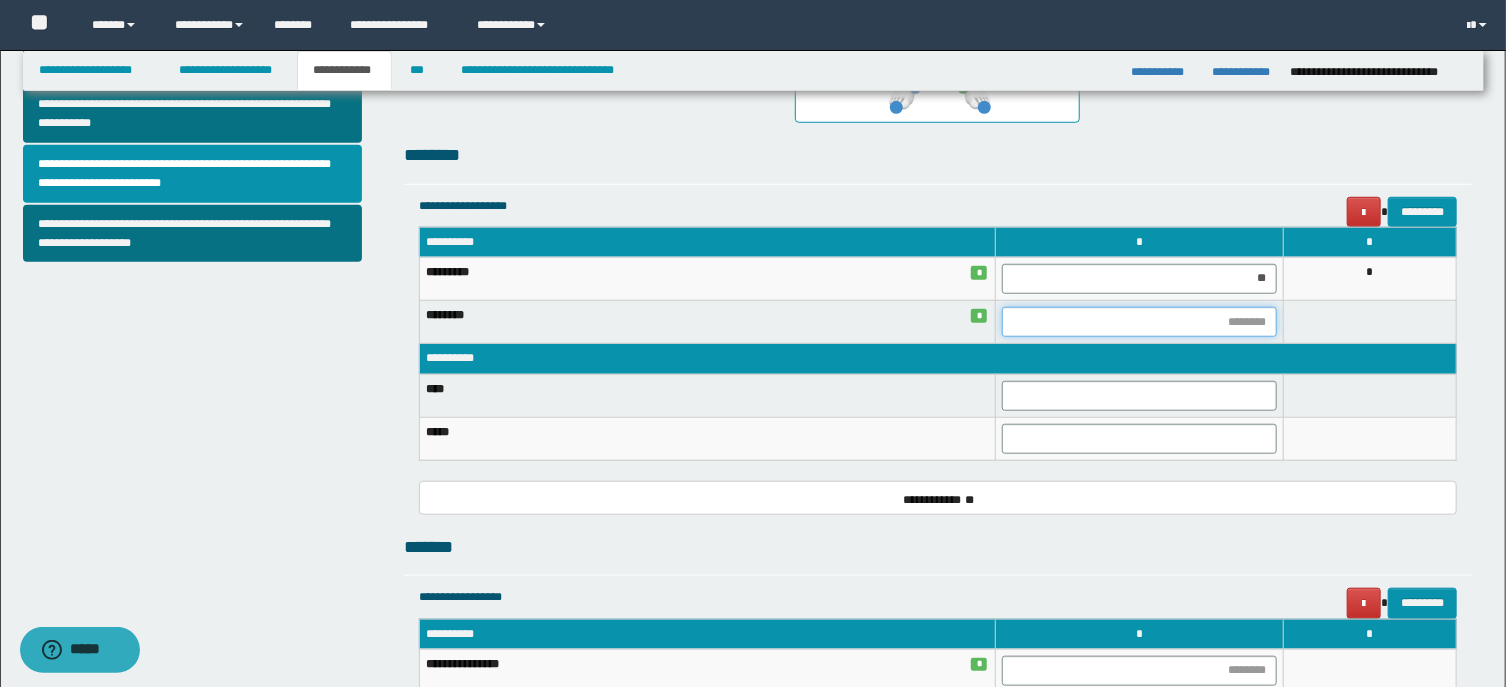 click at bounding box center (1139, 322) 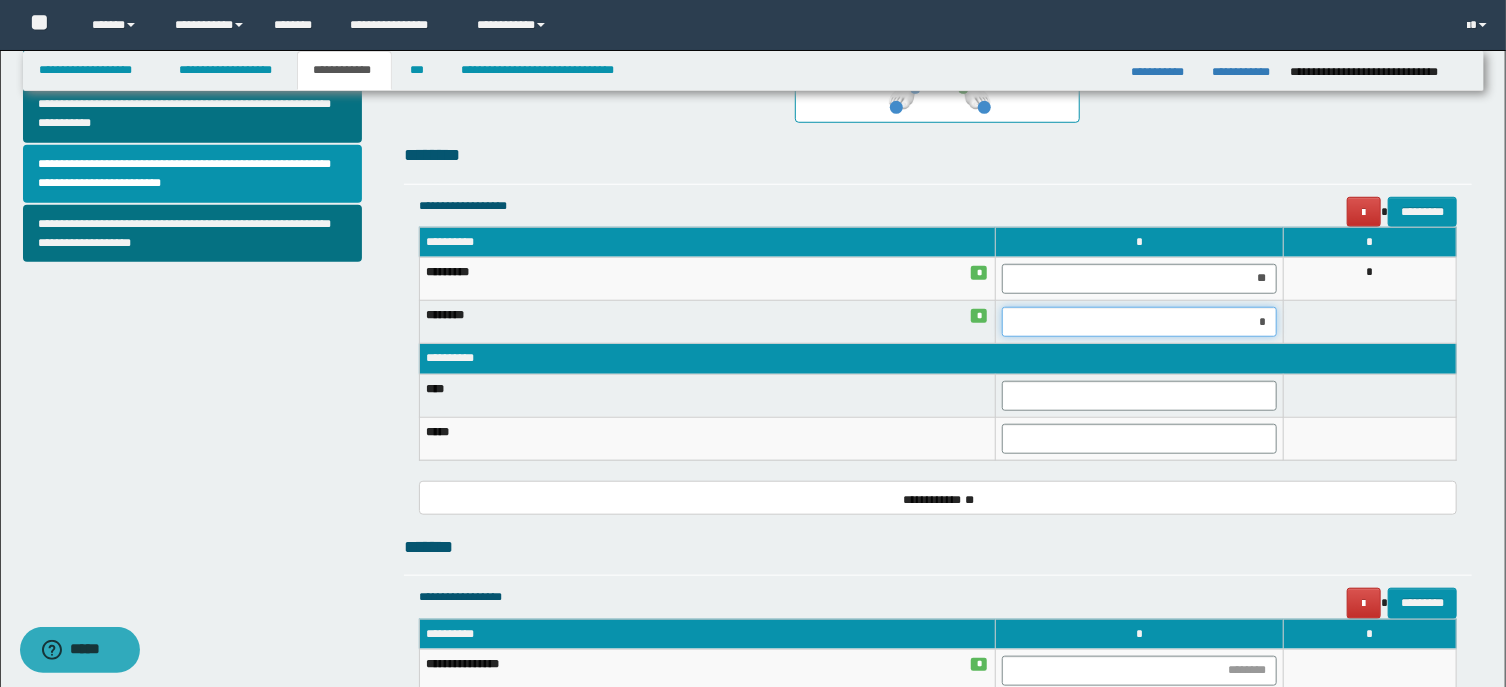 type on "**" 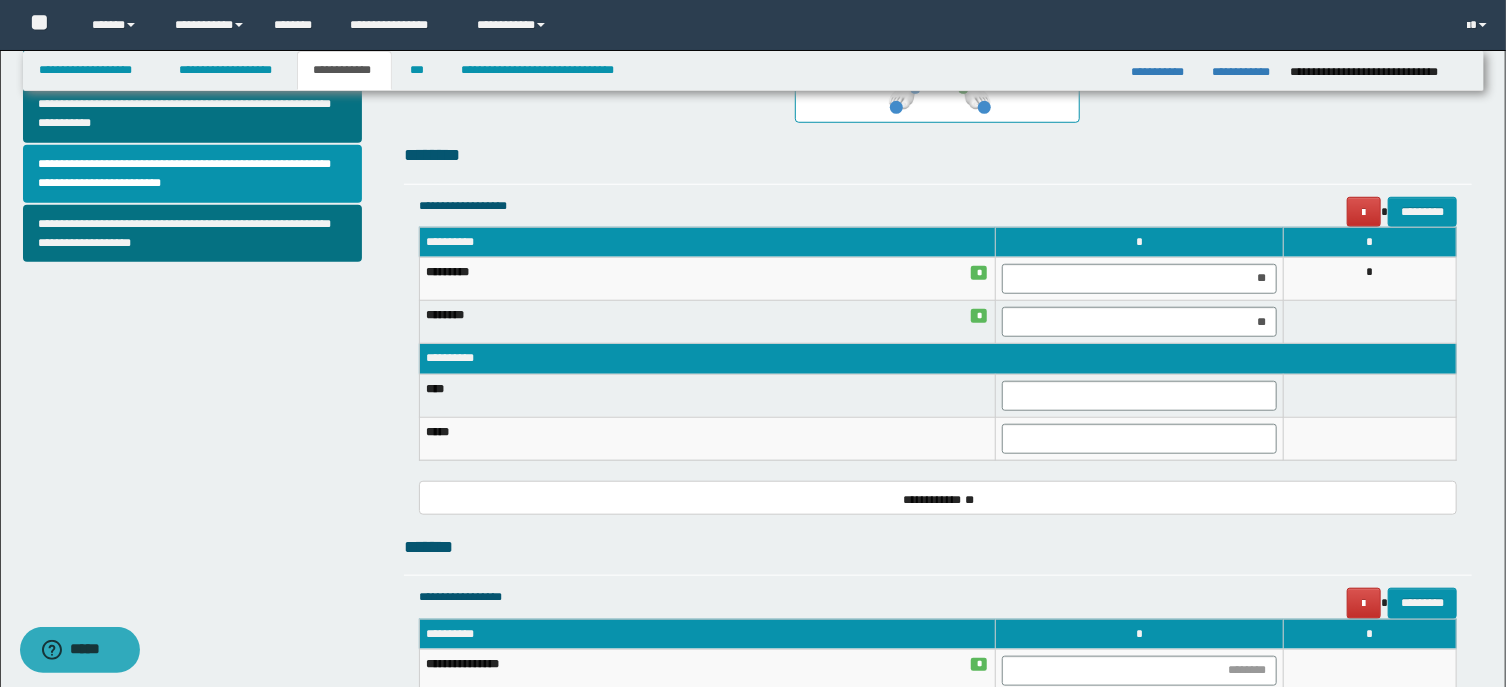 click on "**********" at bounding box center [937, 359] 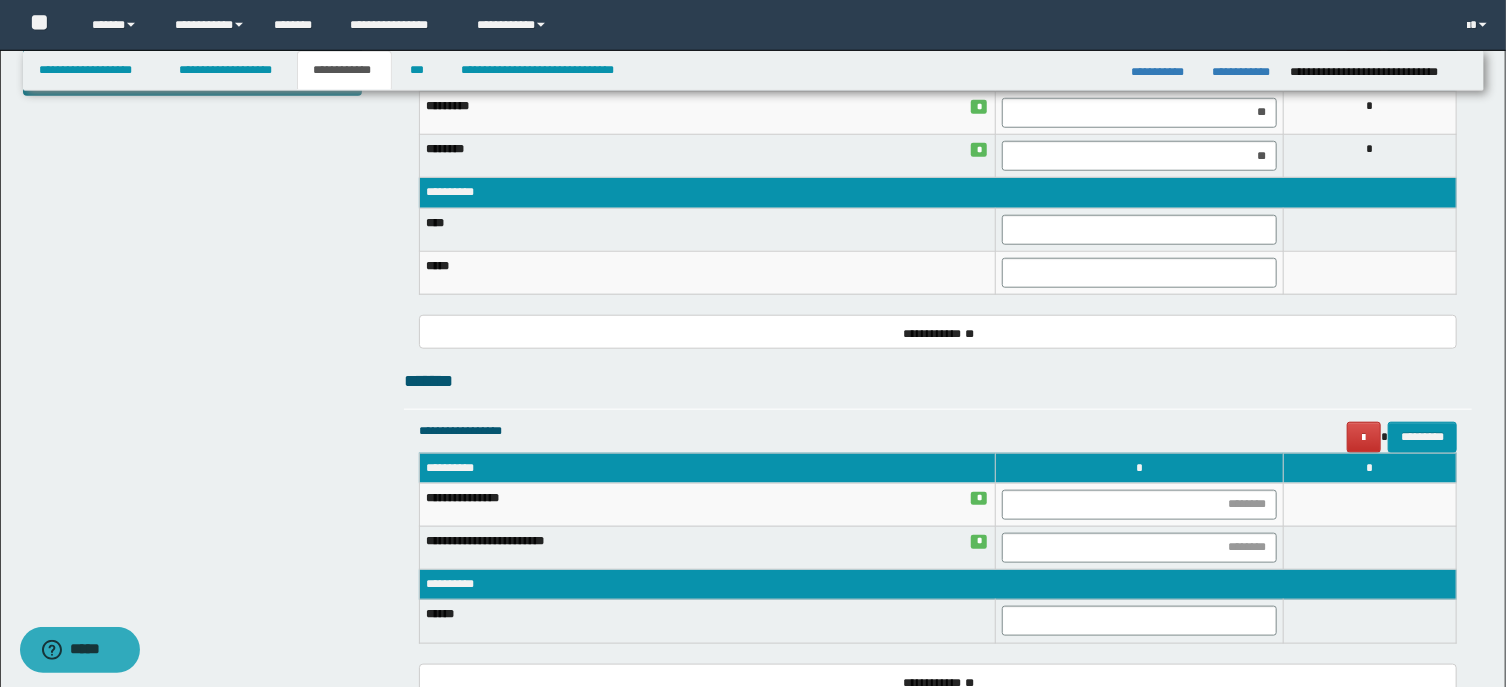 scroll, scrollTop: 954, scrollLeft: 0, axis: vertical 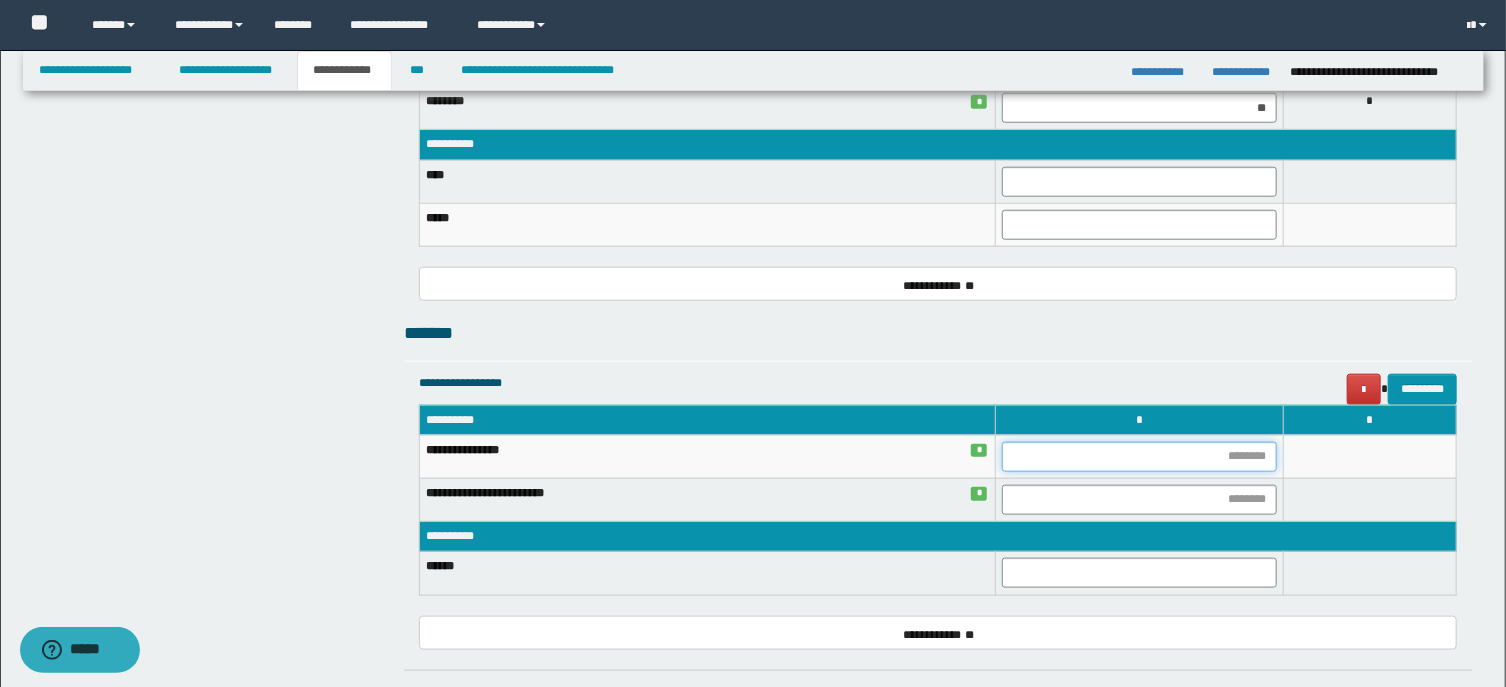 click at bounding box center (1139, 457) 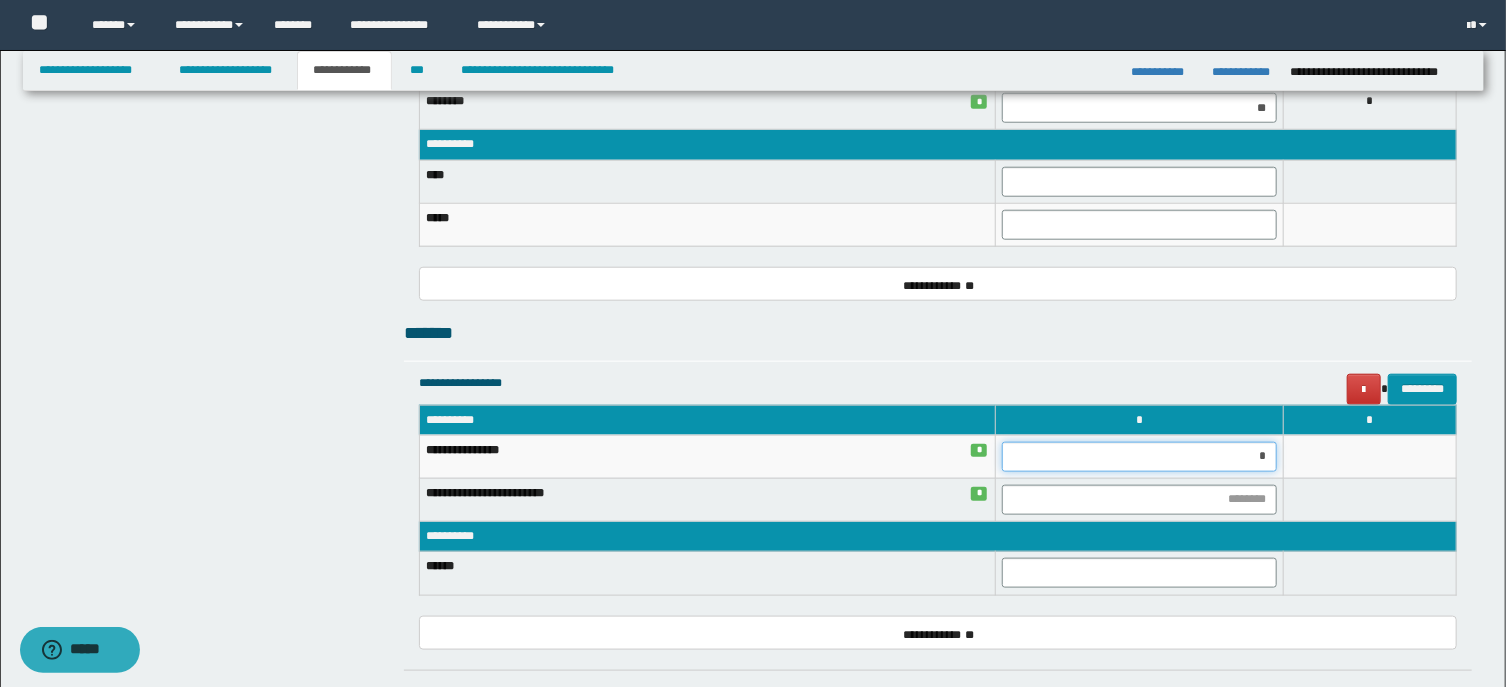 type on "**" 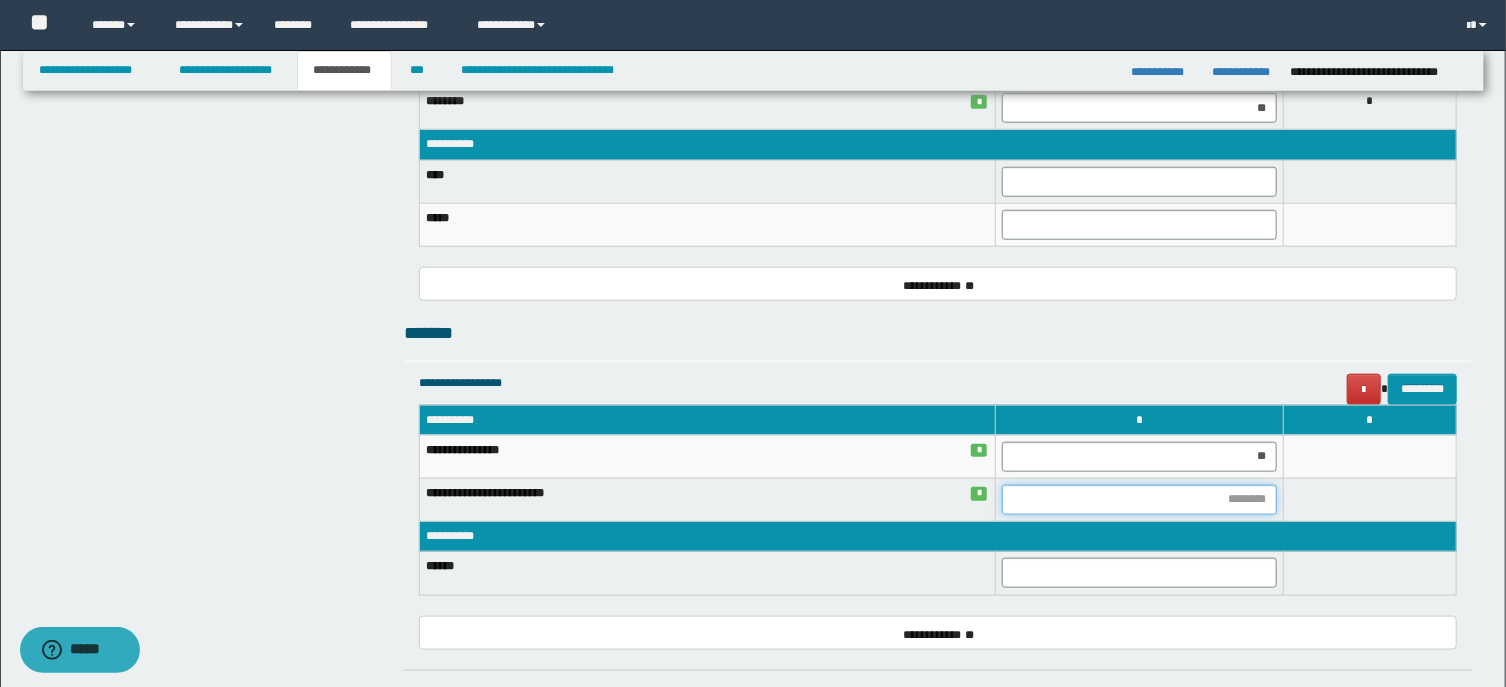 click at bounding box center (1139, 500) 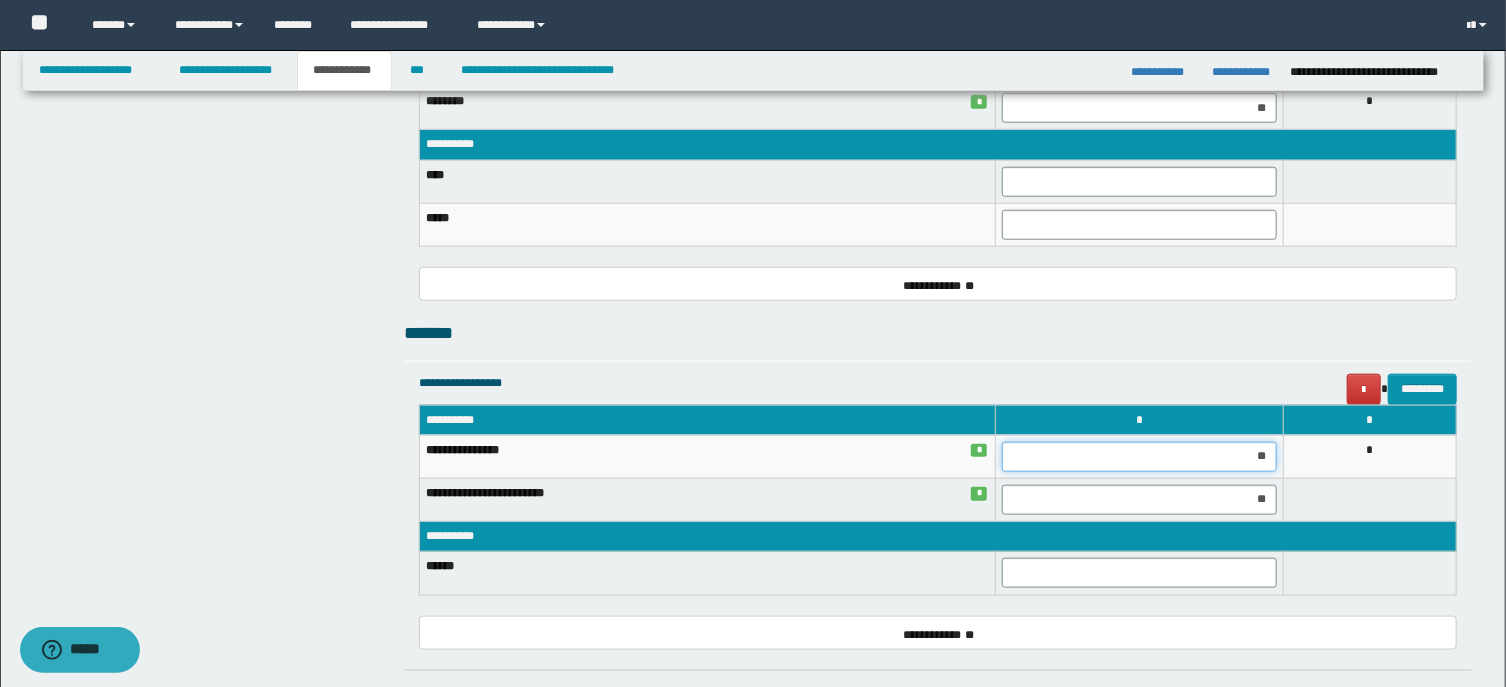 click on "**" at bounding box center [1139, 457] 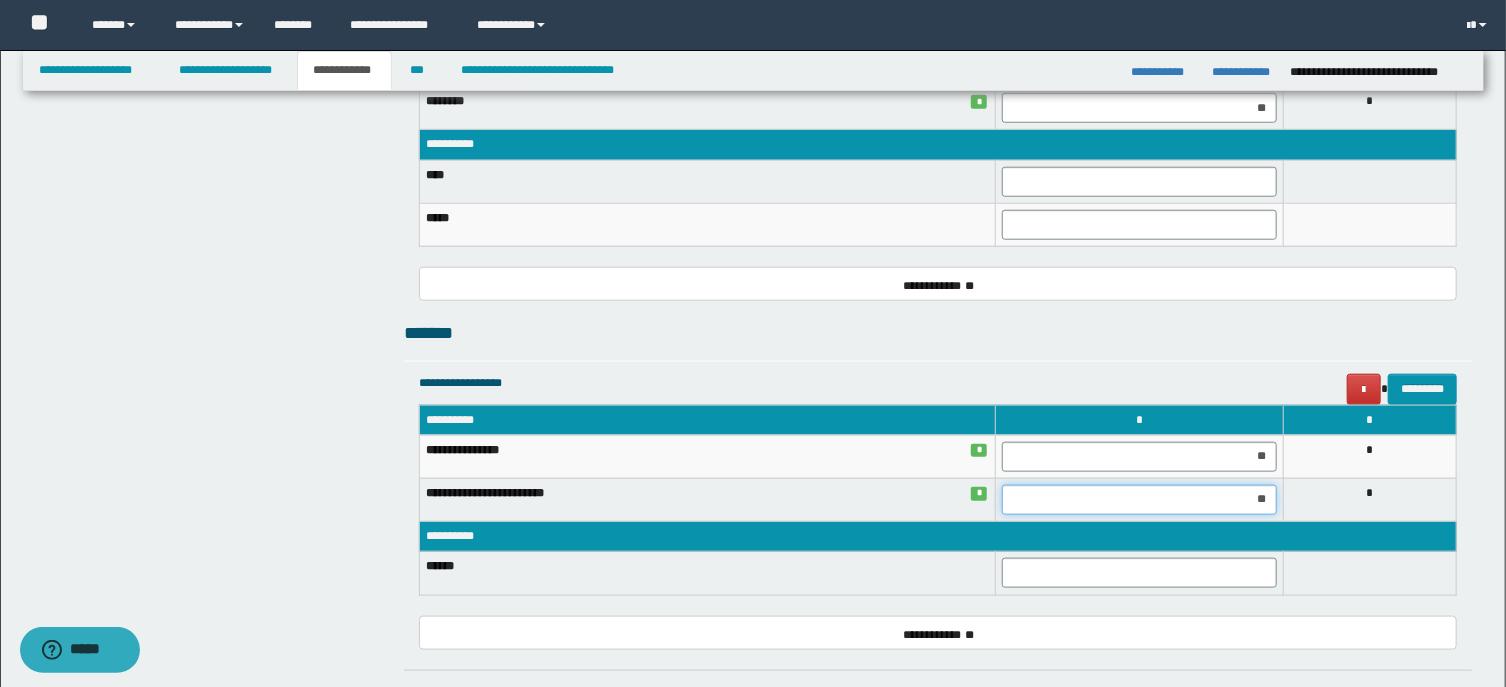 click on "**" at bounding box center [1139, 500] 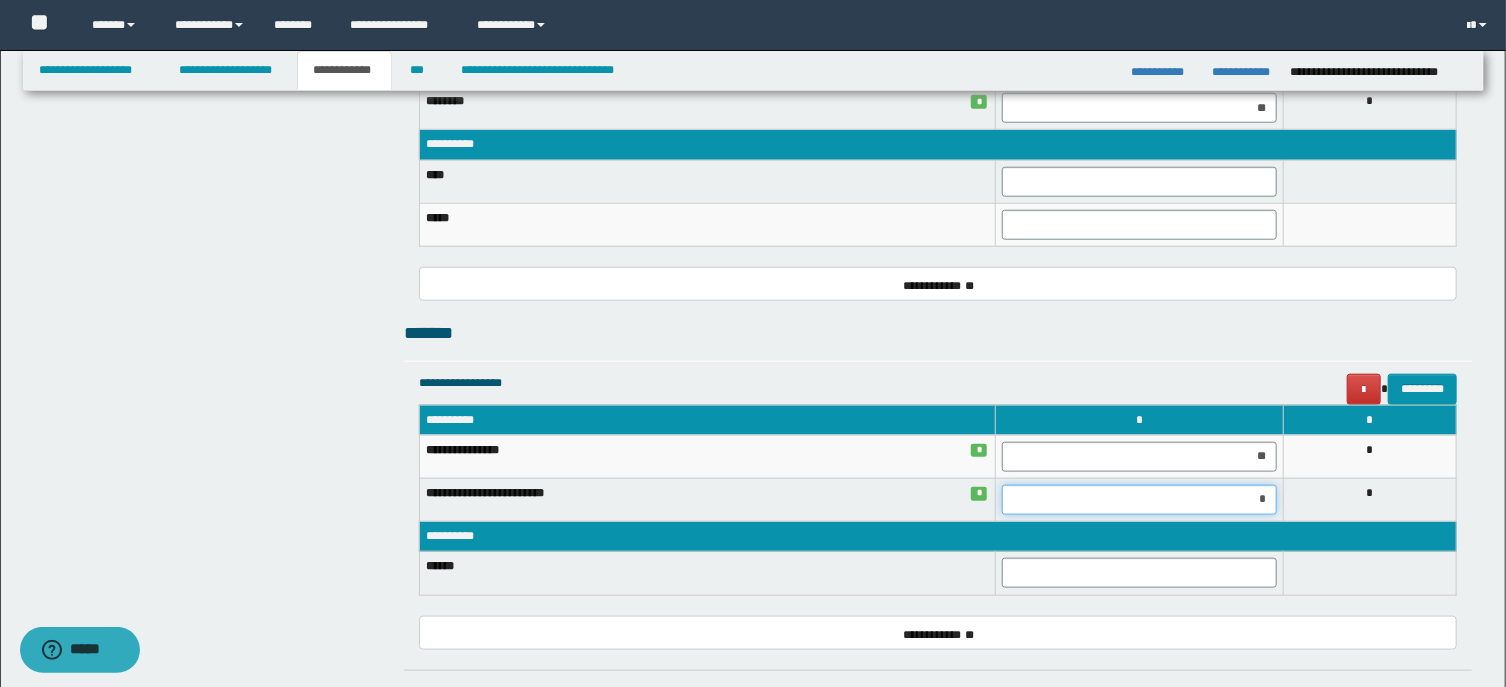 type on "**" 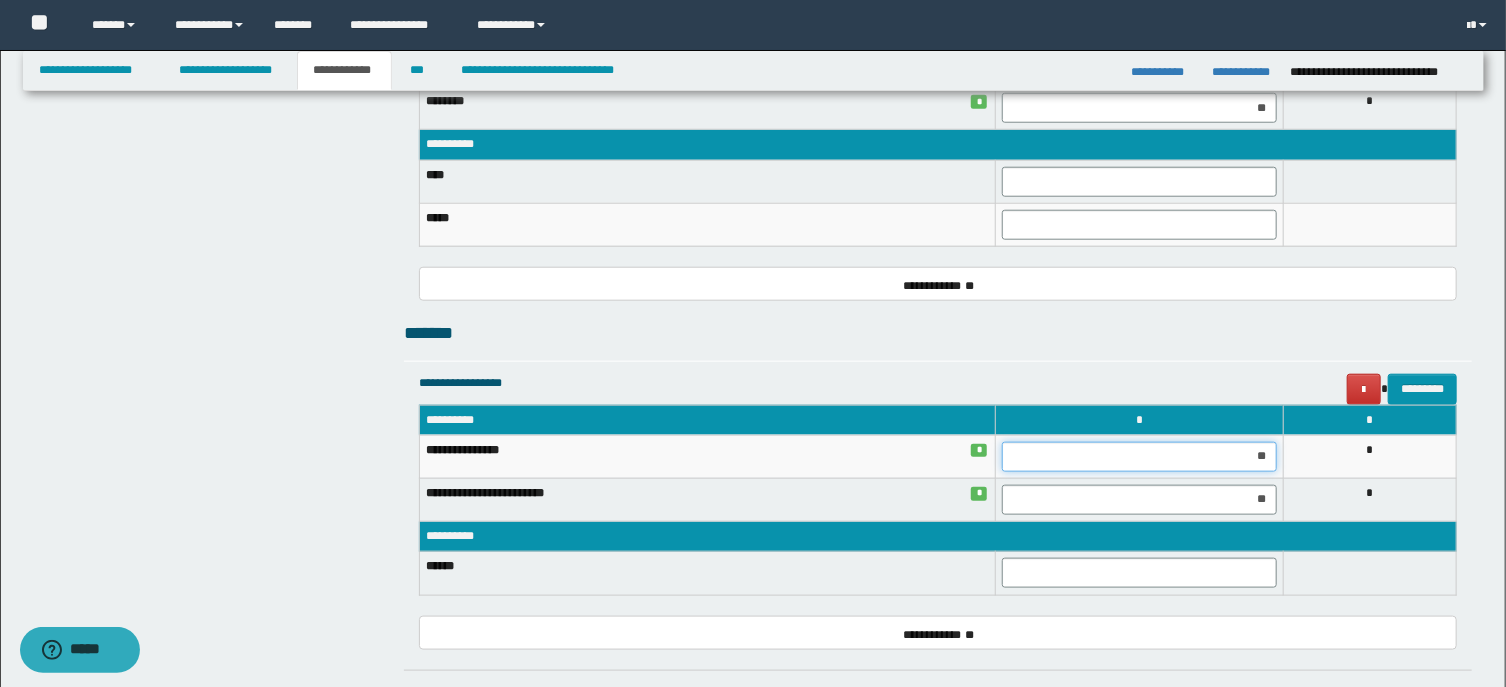 click on "**" at bounding box center [1139, 457] 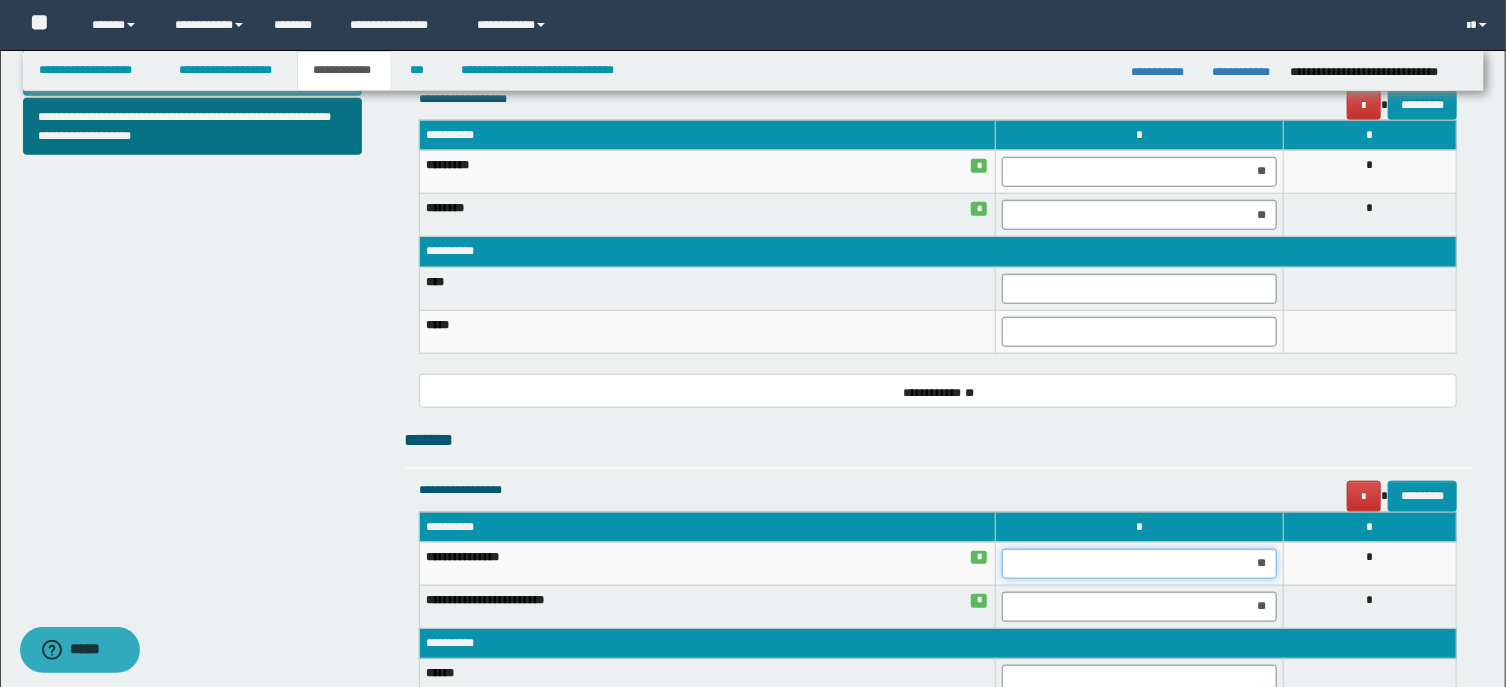scroll, scrollTop: 954, scrollLeft: 0, axis: vertical 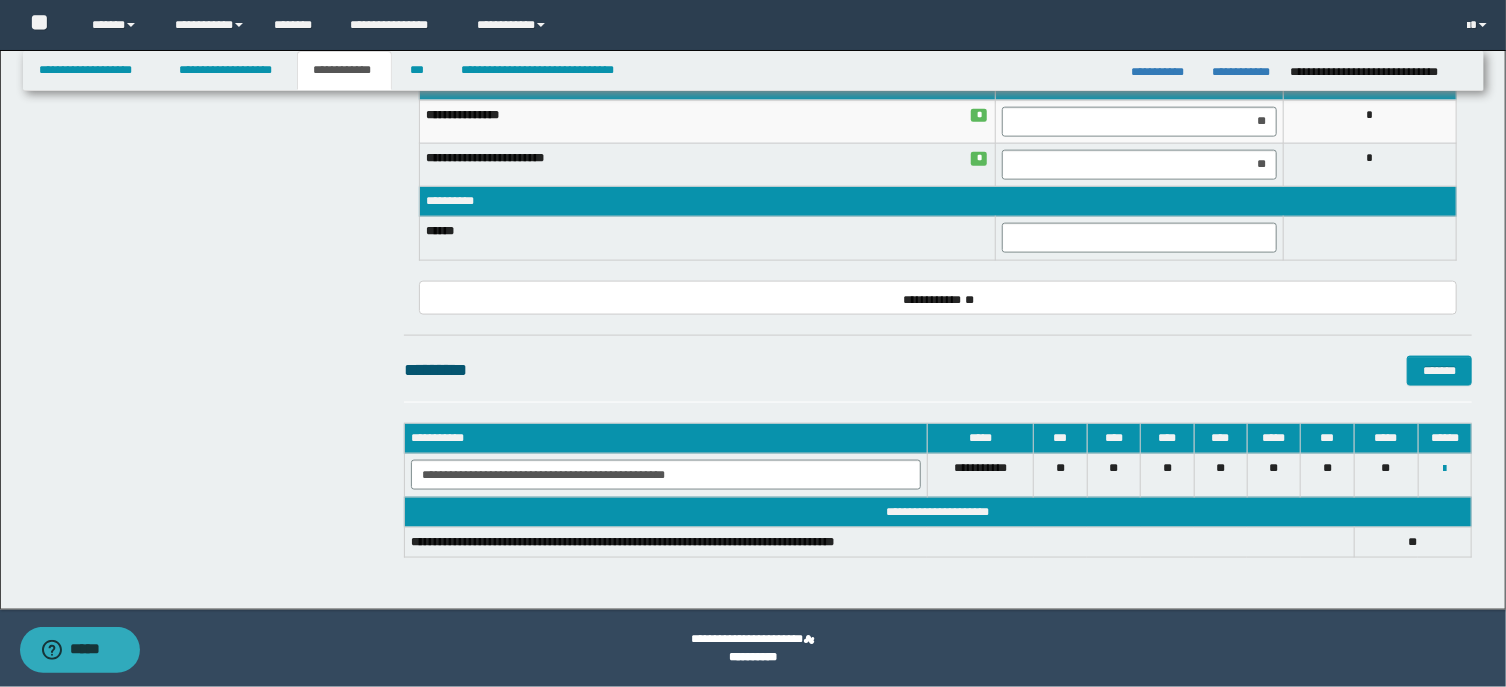 click on "**********" at bounding box center (665, 476) 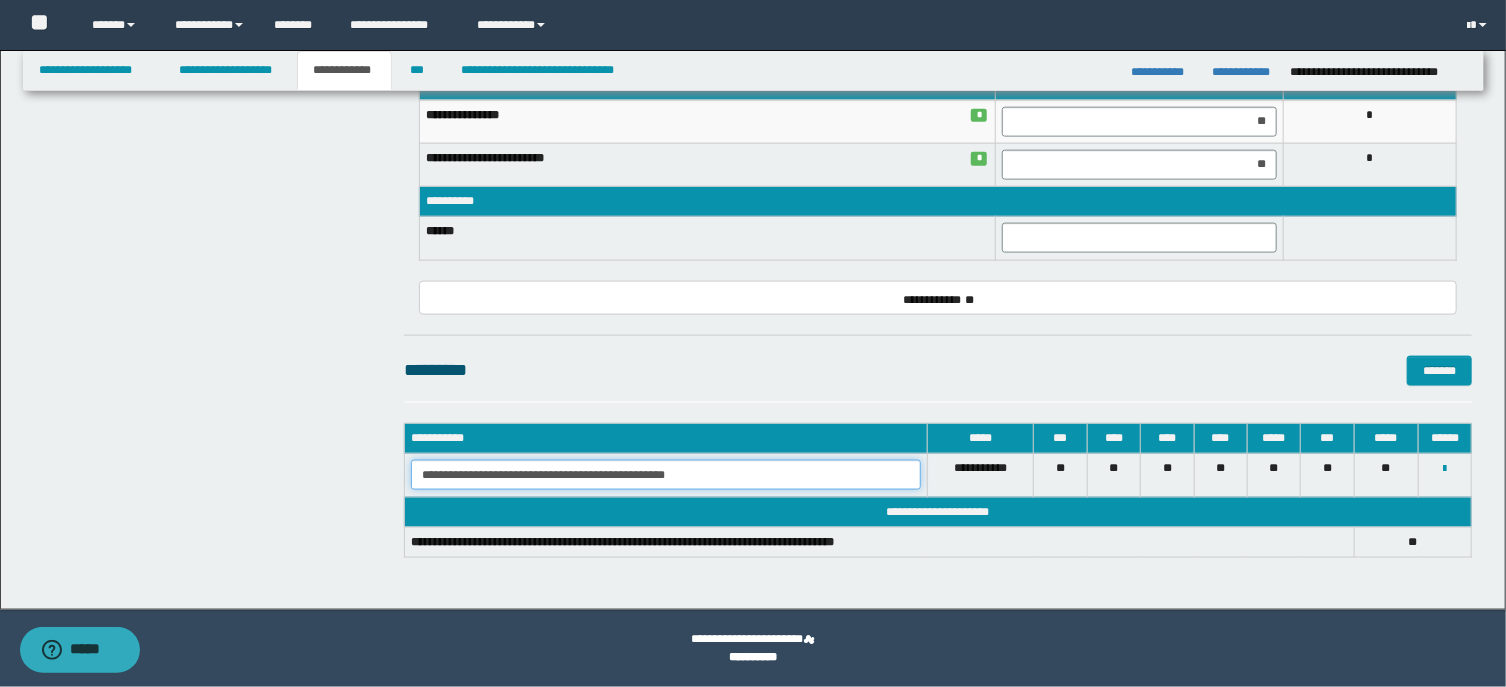 click on "**********" at bounding box center (666, 475) 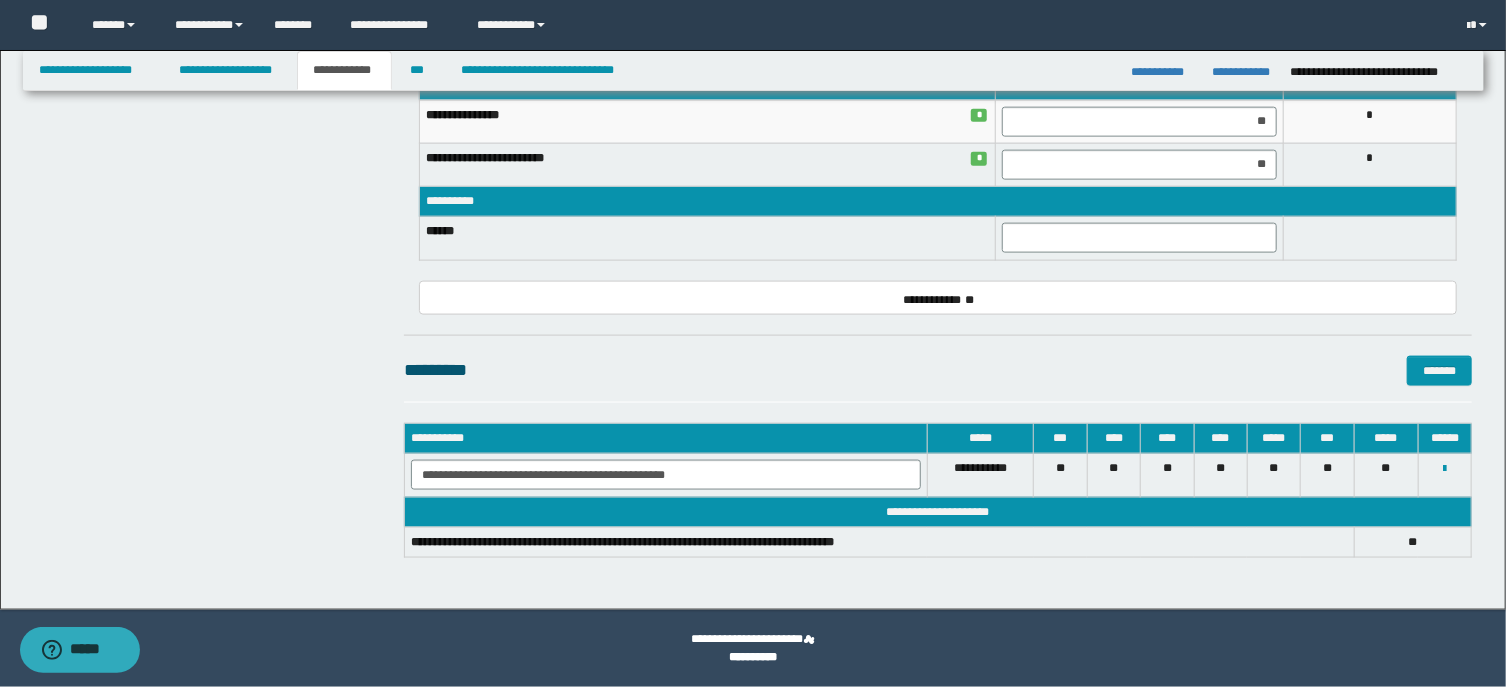 click on "**********" at bounding box center (980, 476) 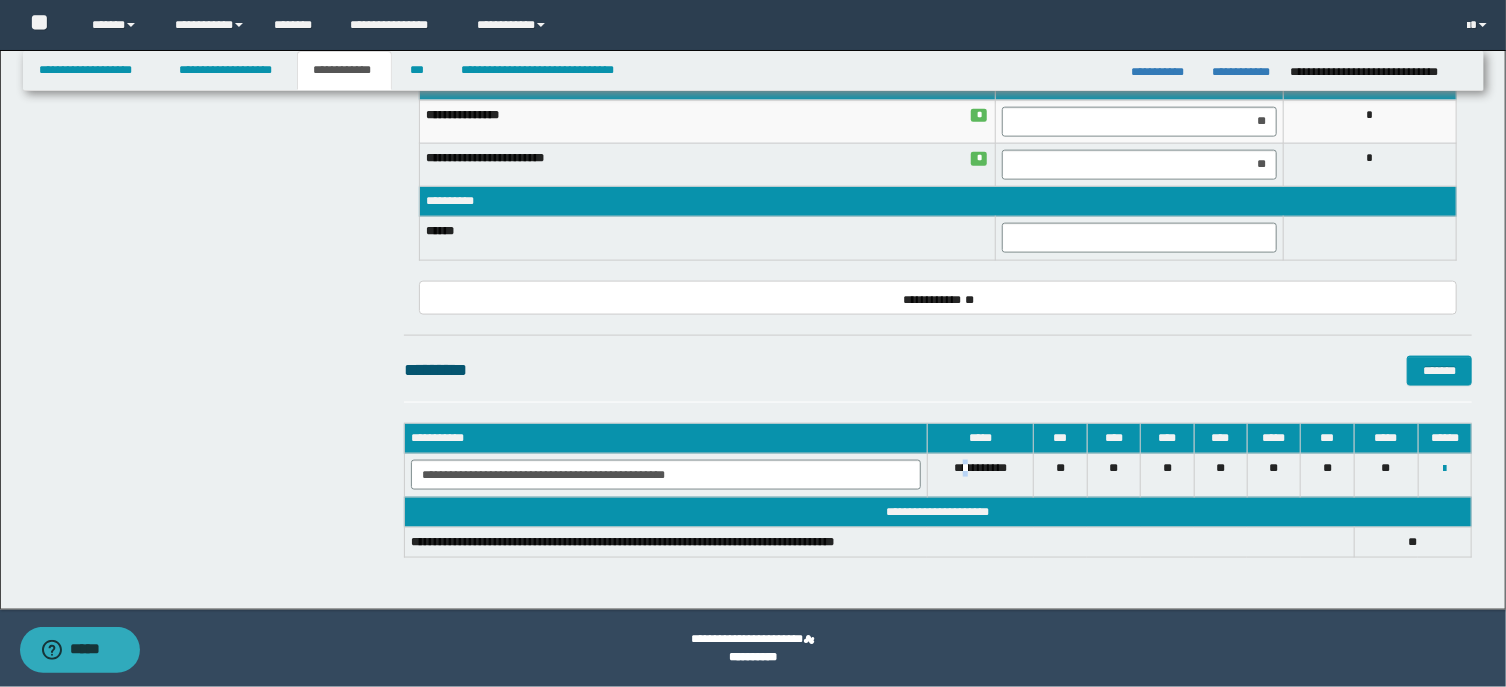 click on "**********" at bounding box center (980, 476) 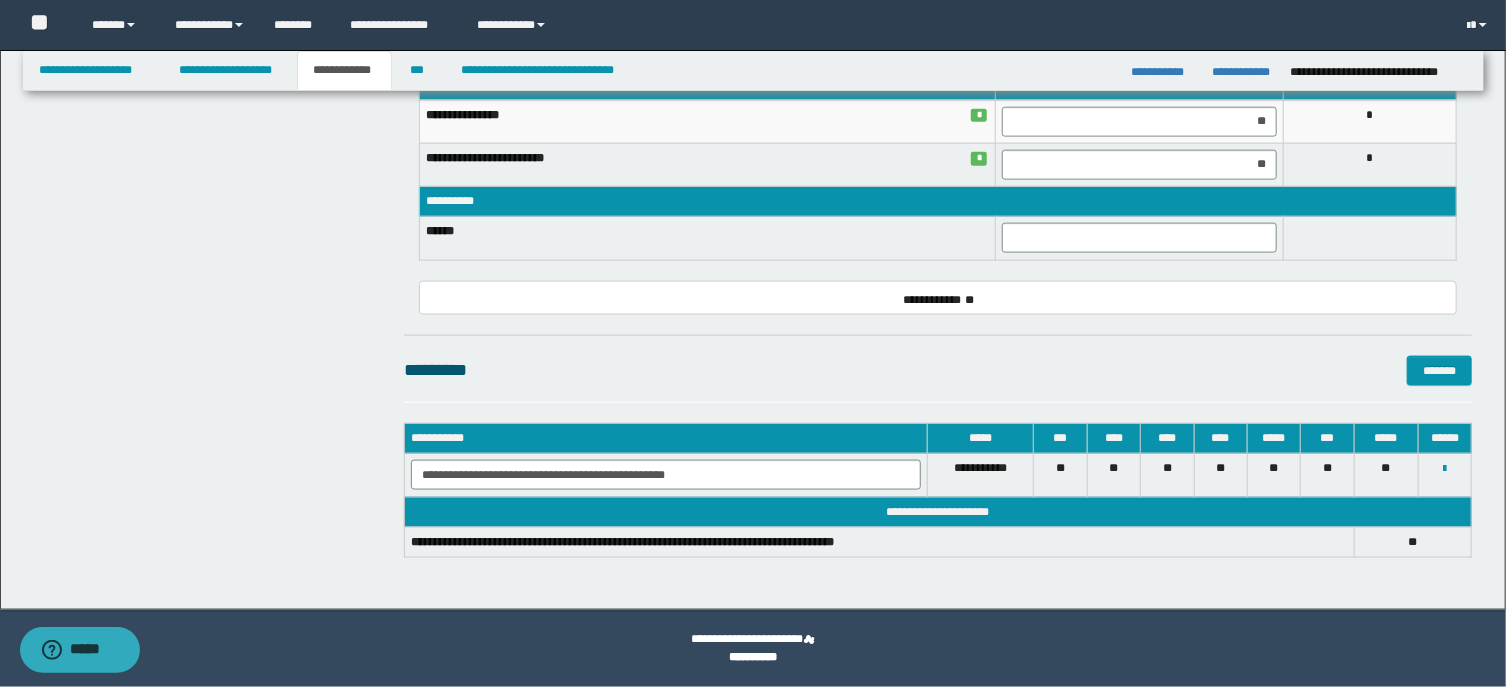 click on "**********" at bounding box center [980, 476] 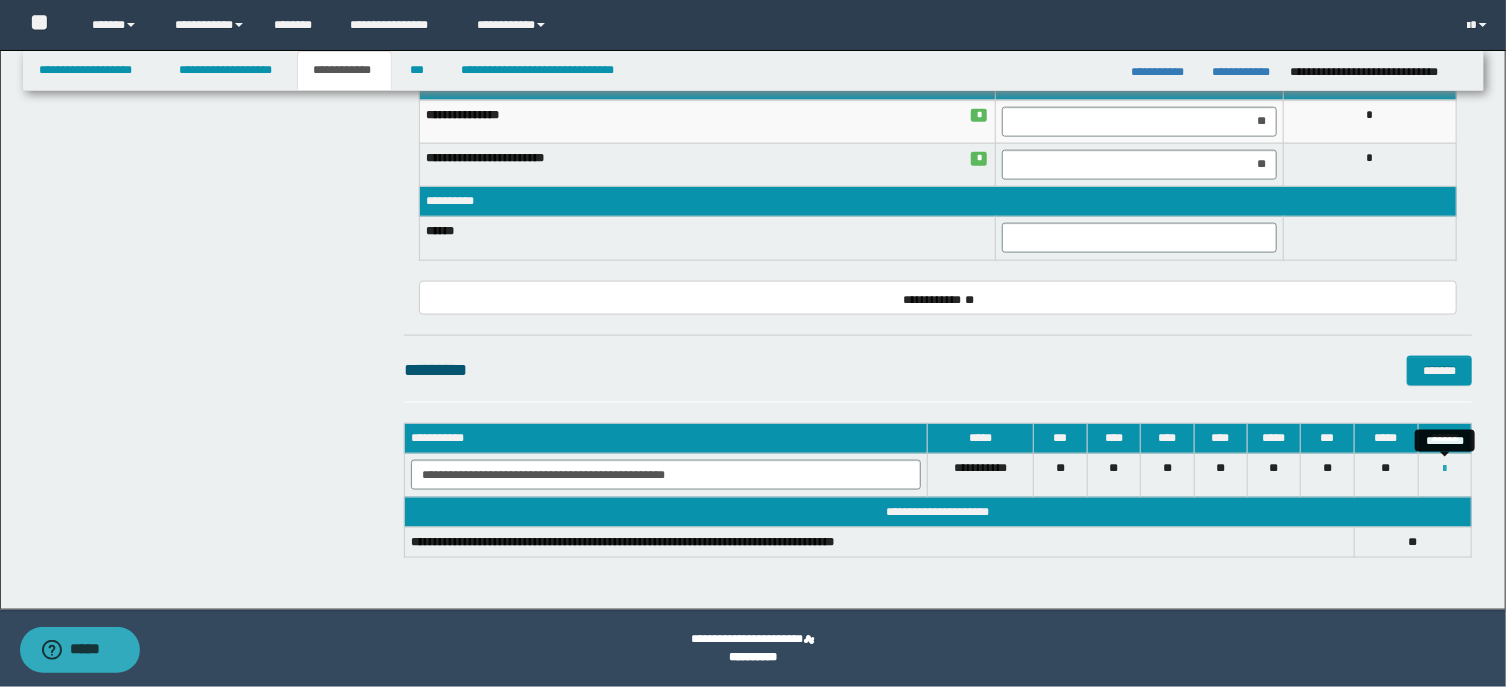 click at bounding box center (1444, 469) 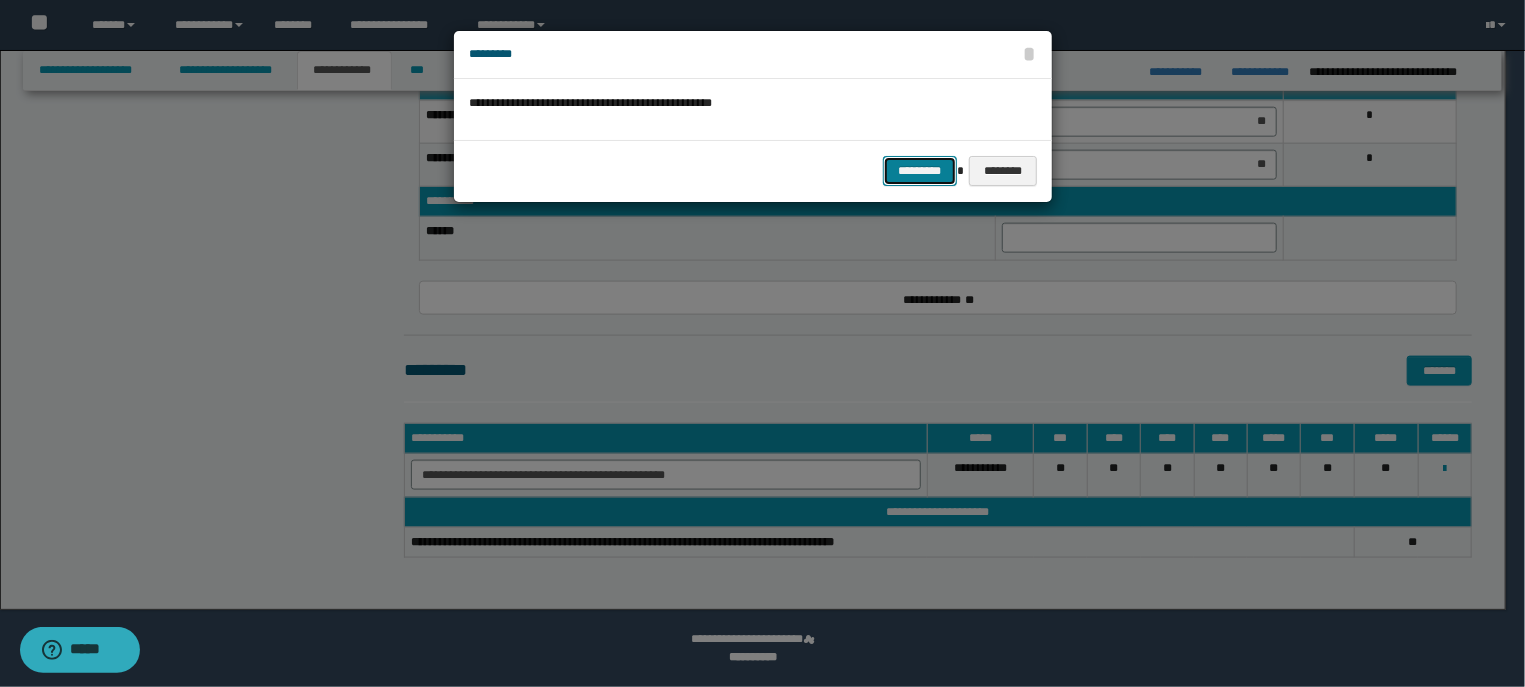 click on "*********" at bounding box center (920, 171) 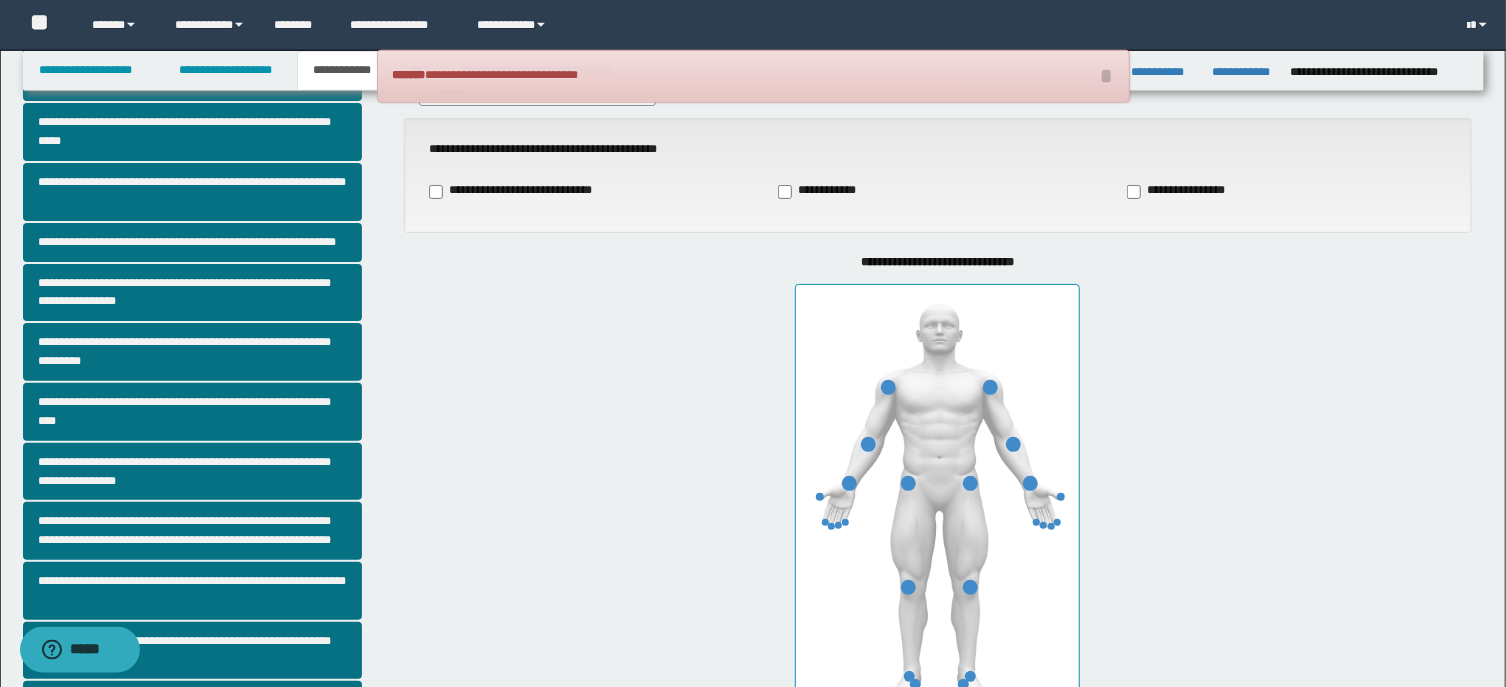 scroll, scrollTop: 214, scrollLeft: 0, axis: vertical 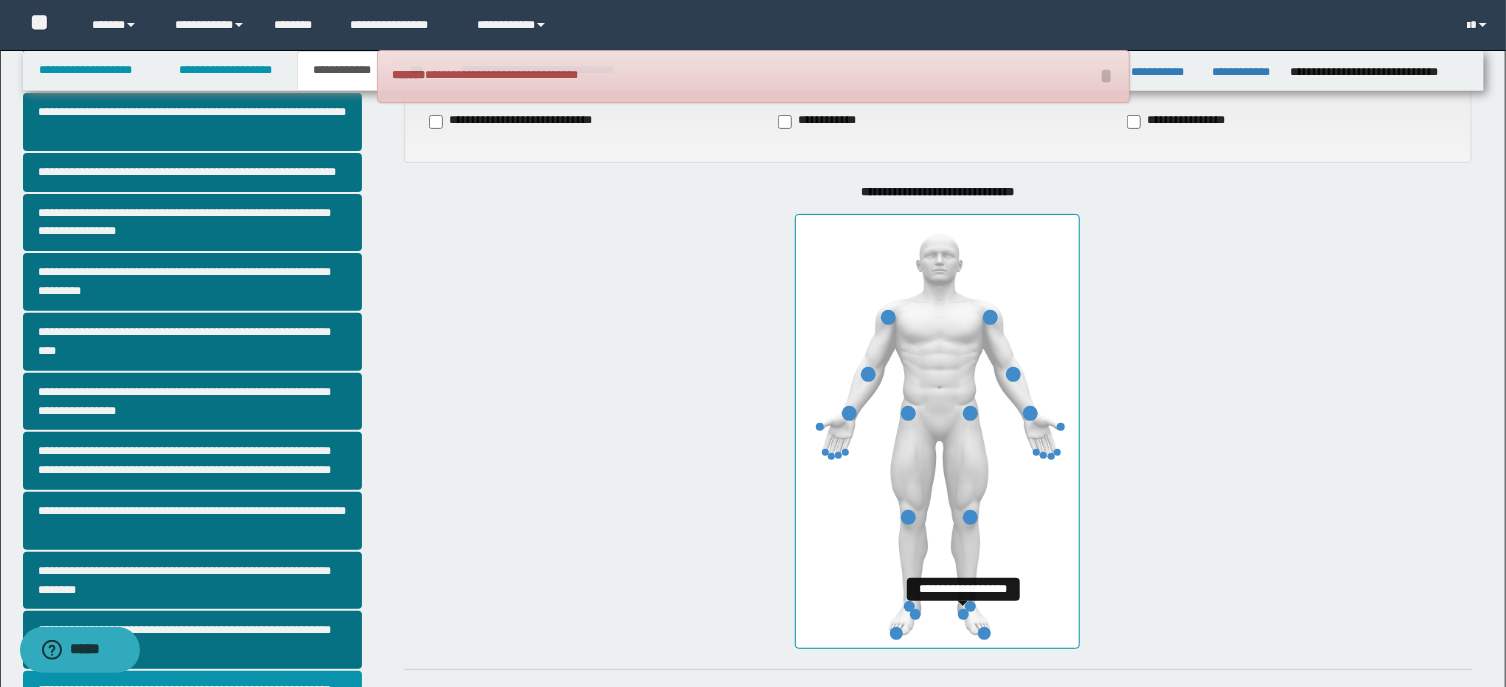 click at bounding box center (963, 614) 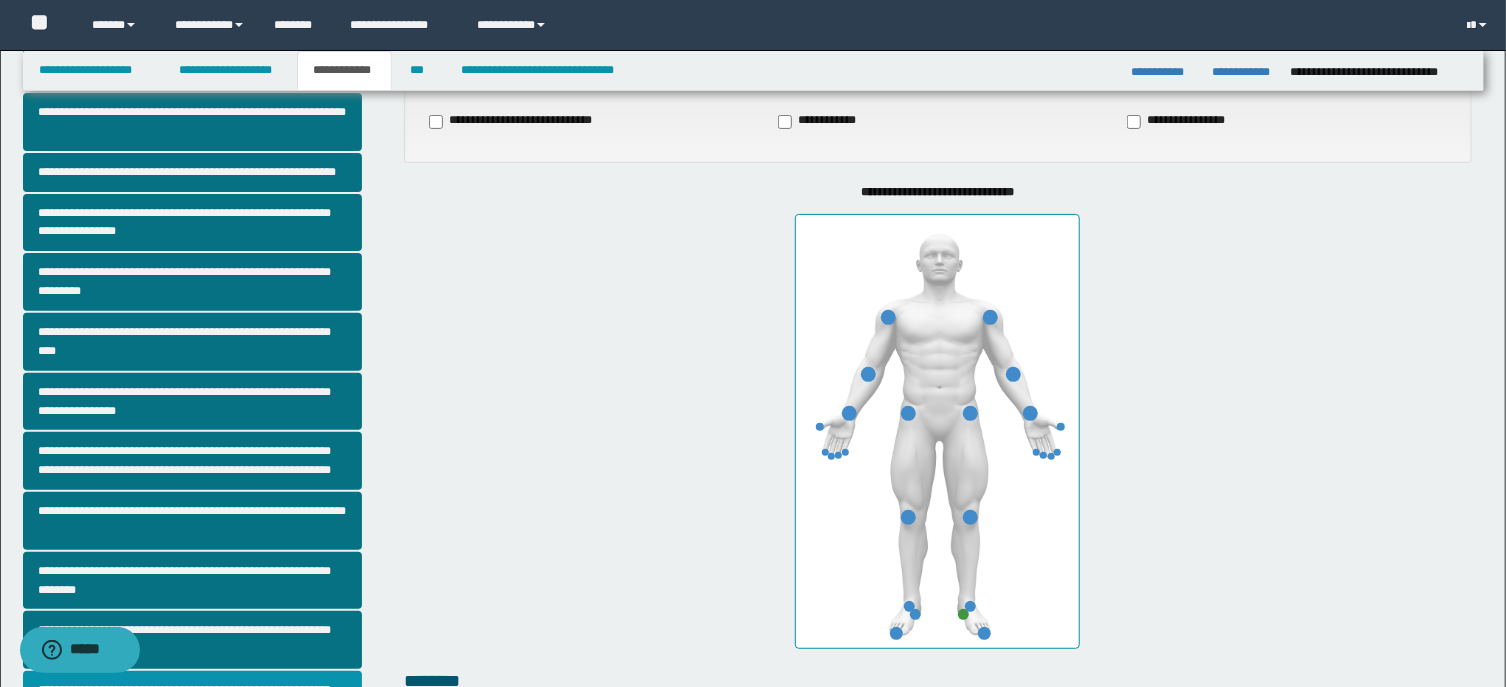 click at bounding box center (937, 431) 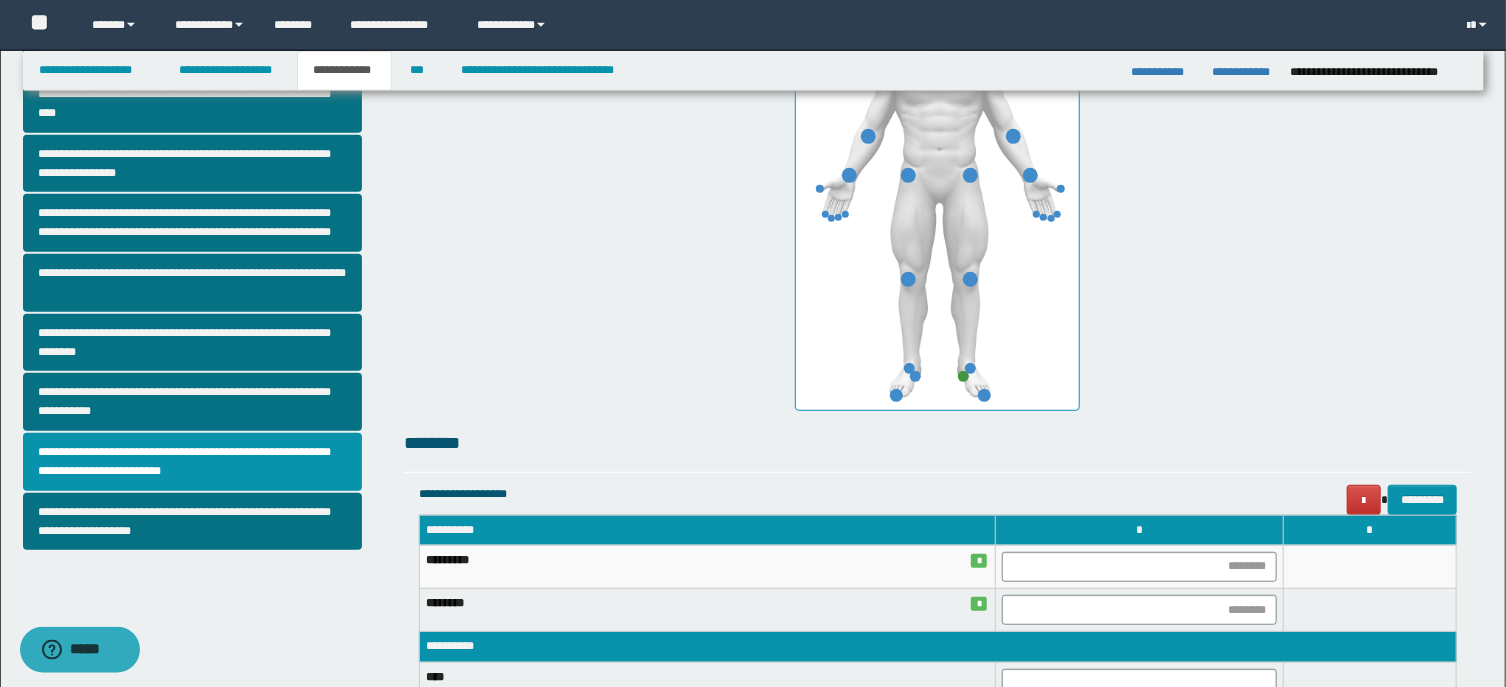 scroll, scrollTop: 391, scrollLeft: 0, axis: vertical 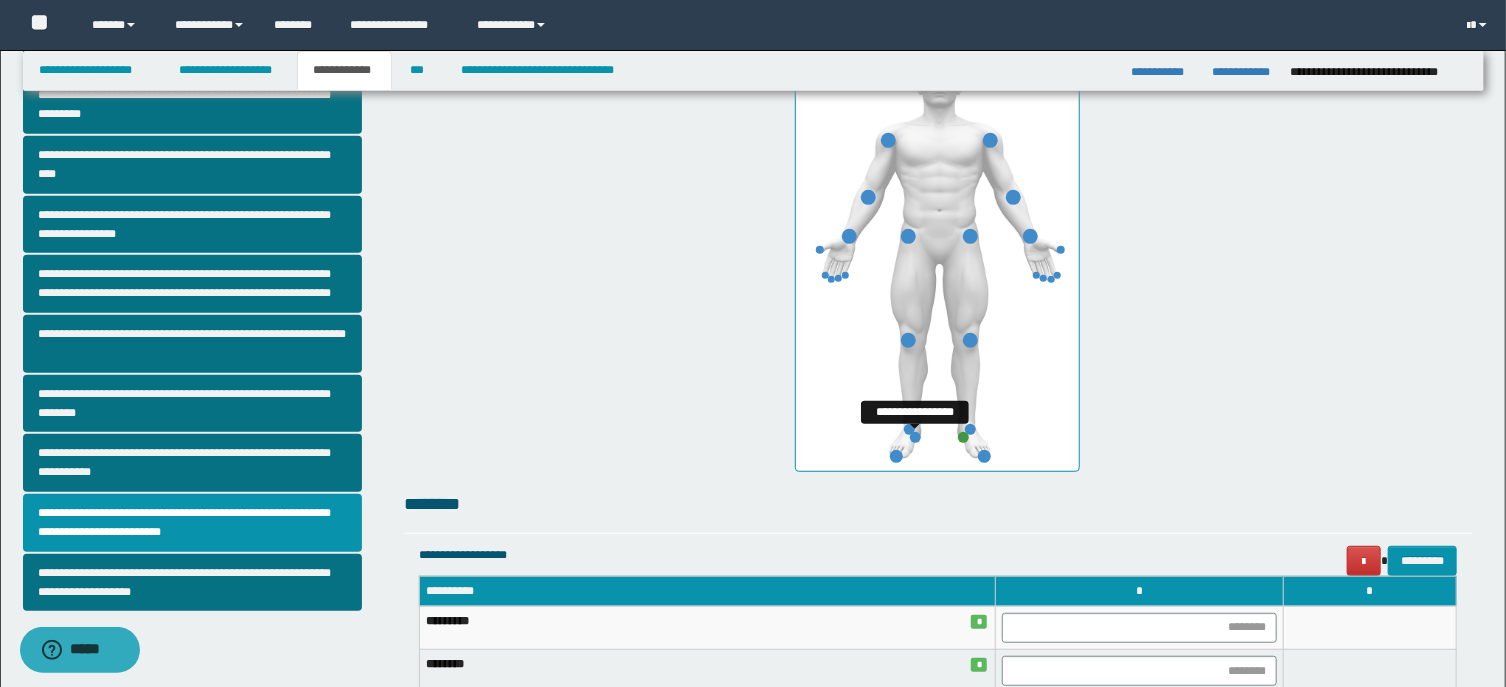 click at bounding box center (915, 437) 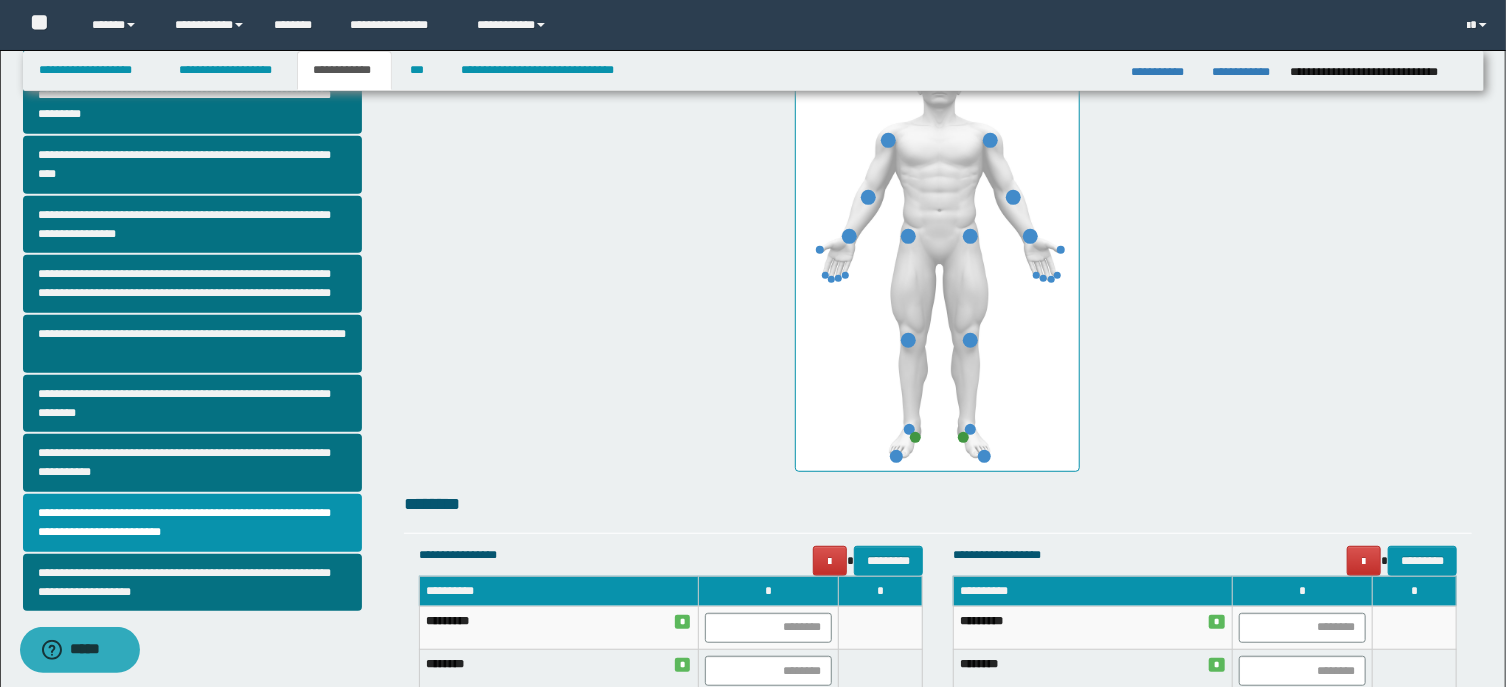 click at bounding box center (909, 429) 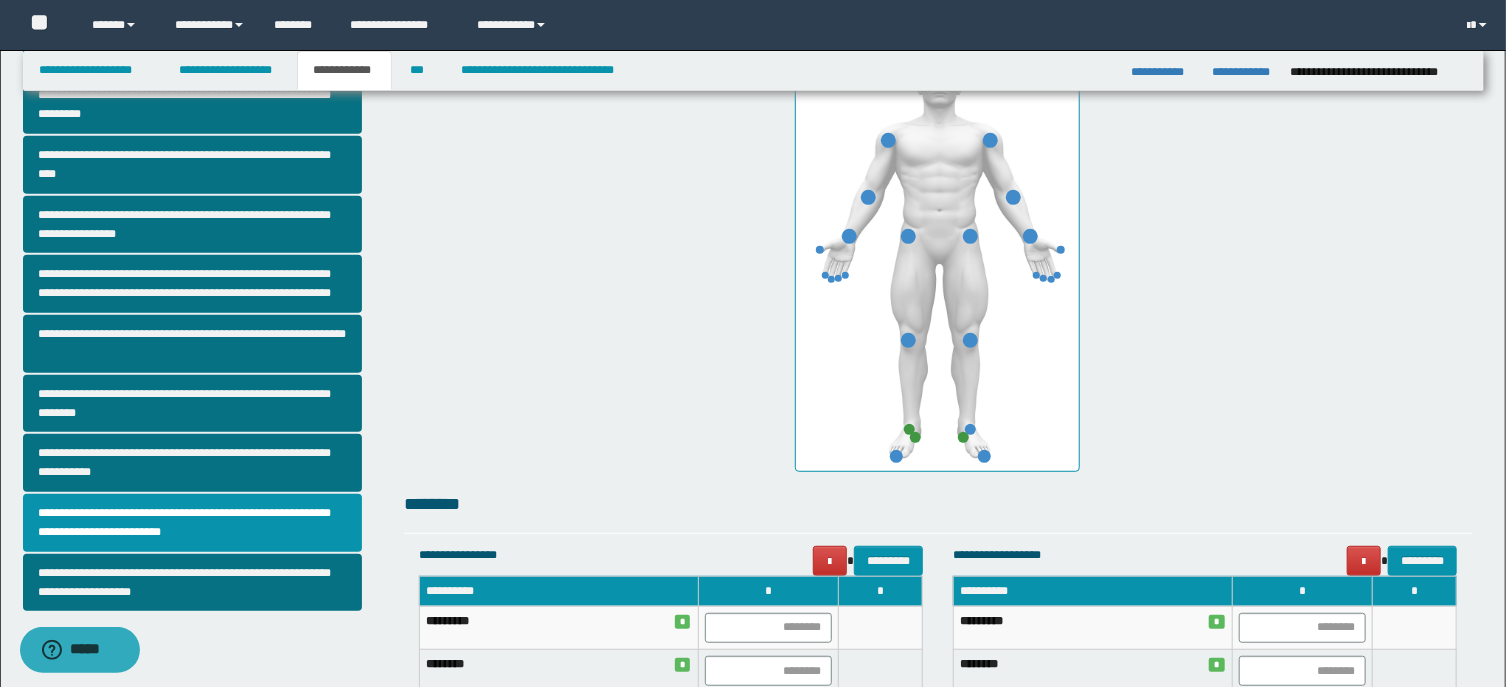 click at bounding box center [937, 254] 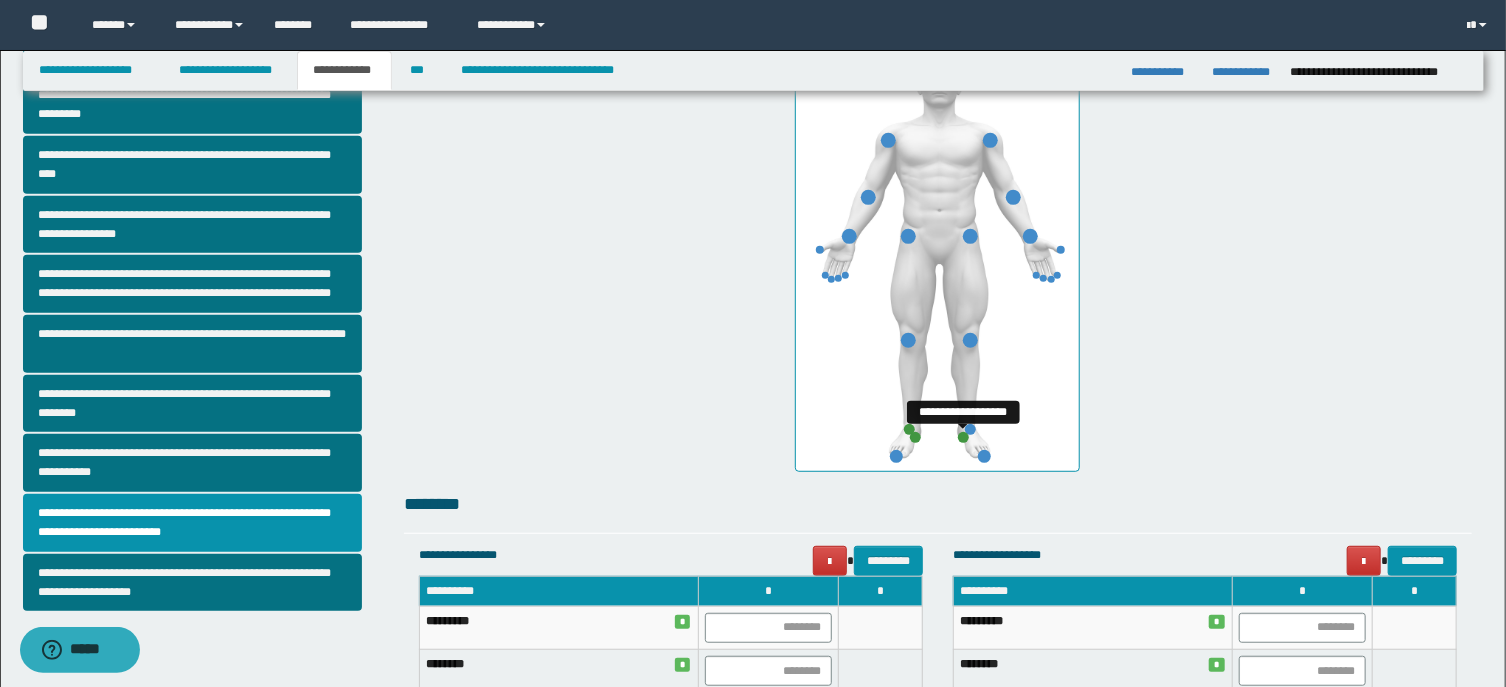 click at bounding box center (963, 437) 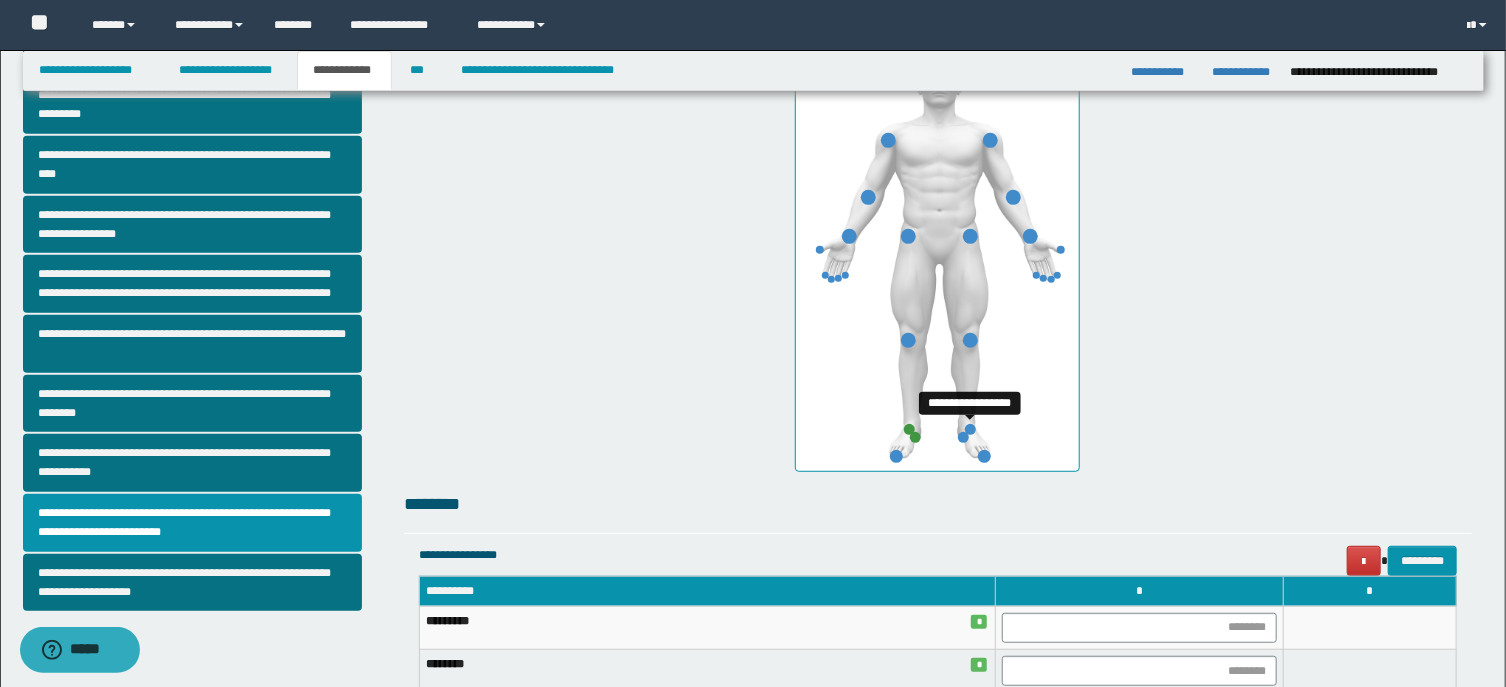 click at bounding box center [970, 429] 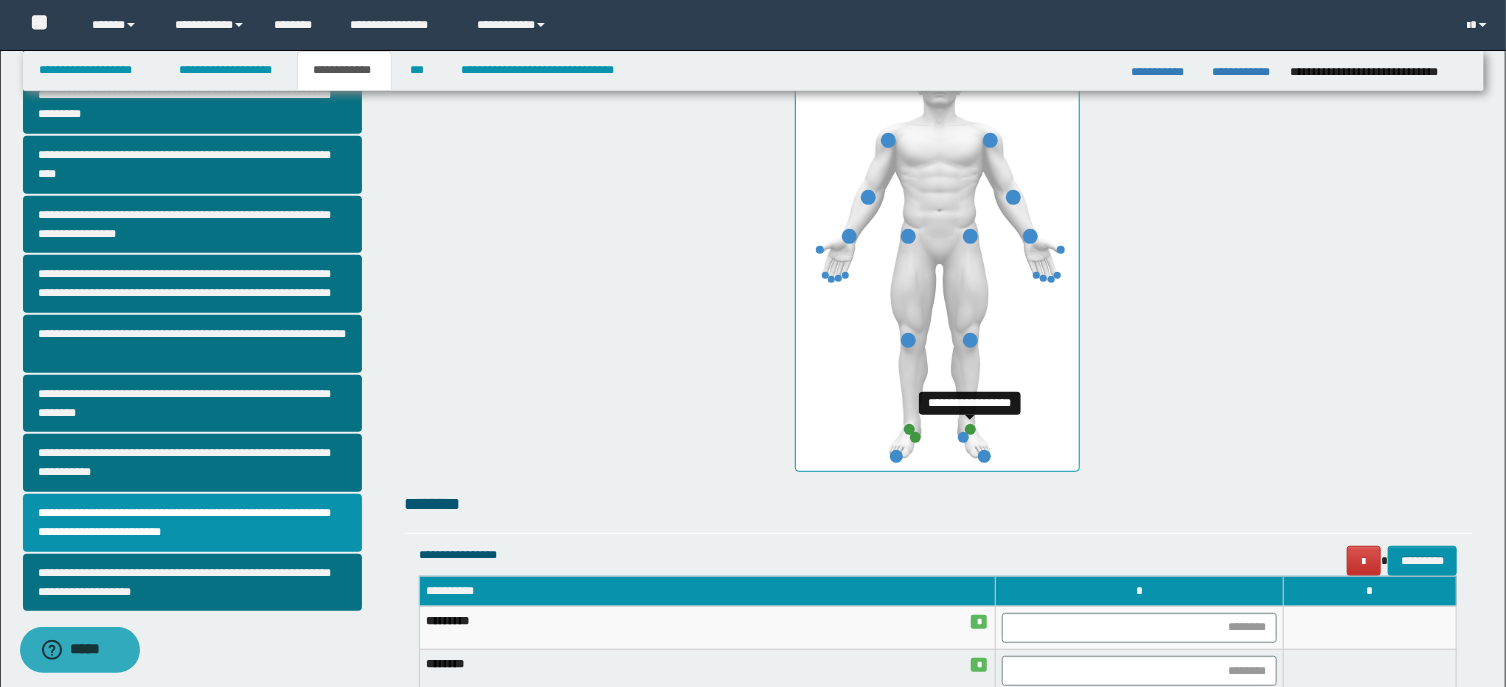 click at bounding box center (970, 429) 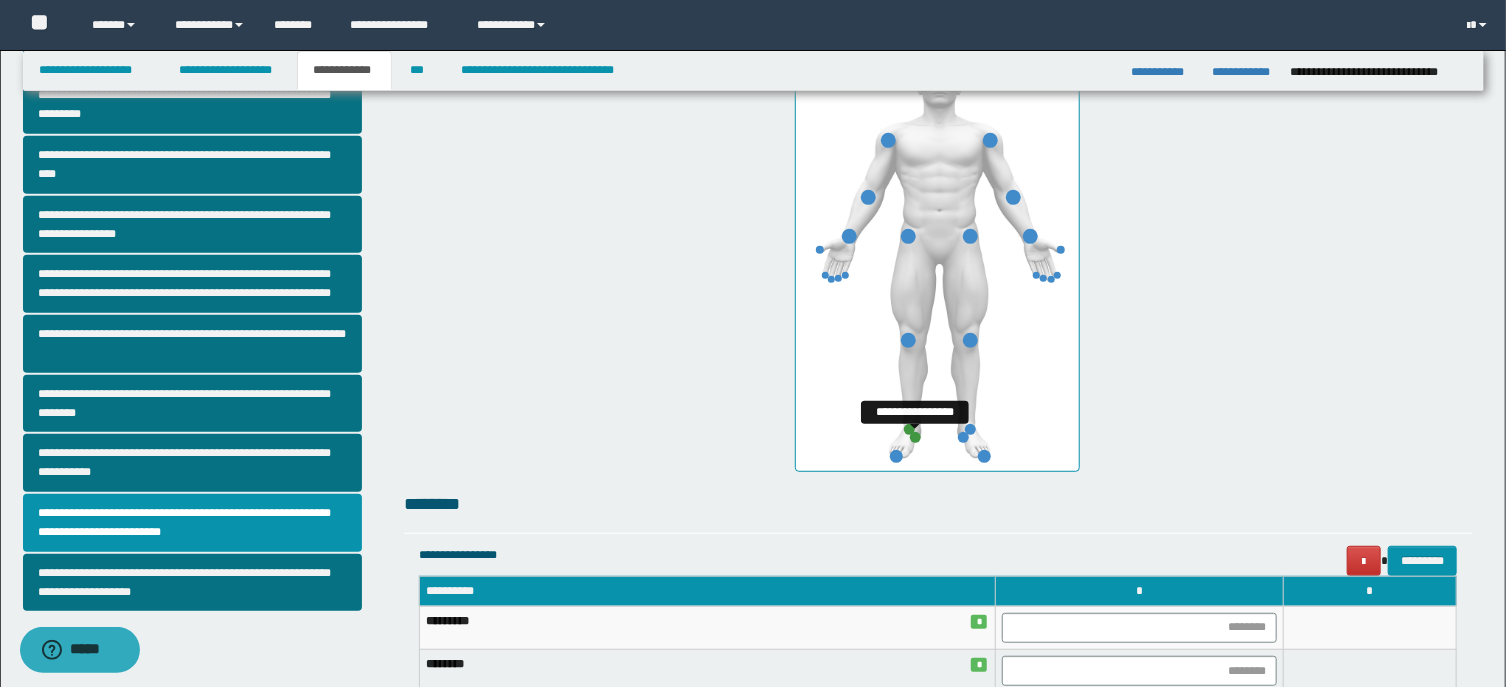 click at bounding box center [915, 437] 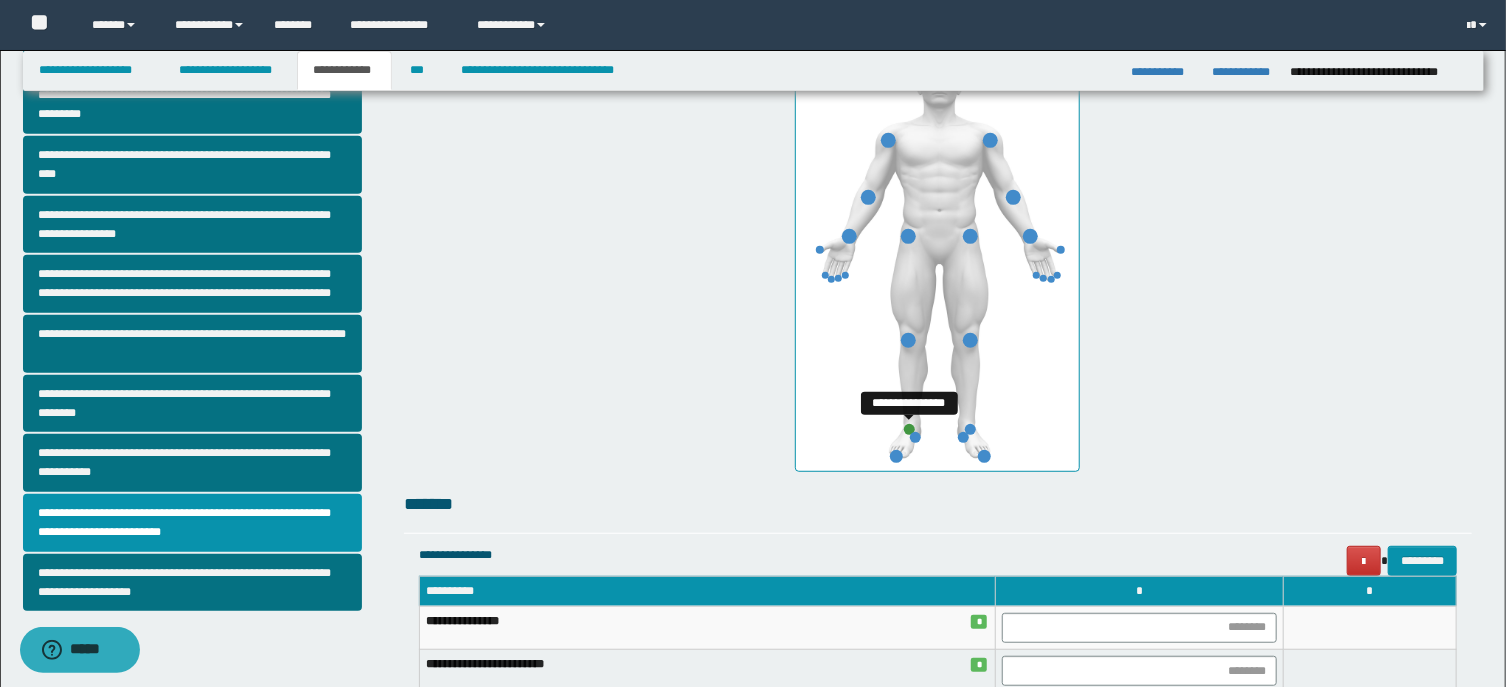 click at bounding box center (909, 429) 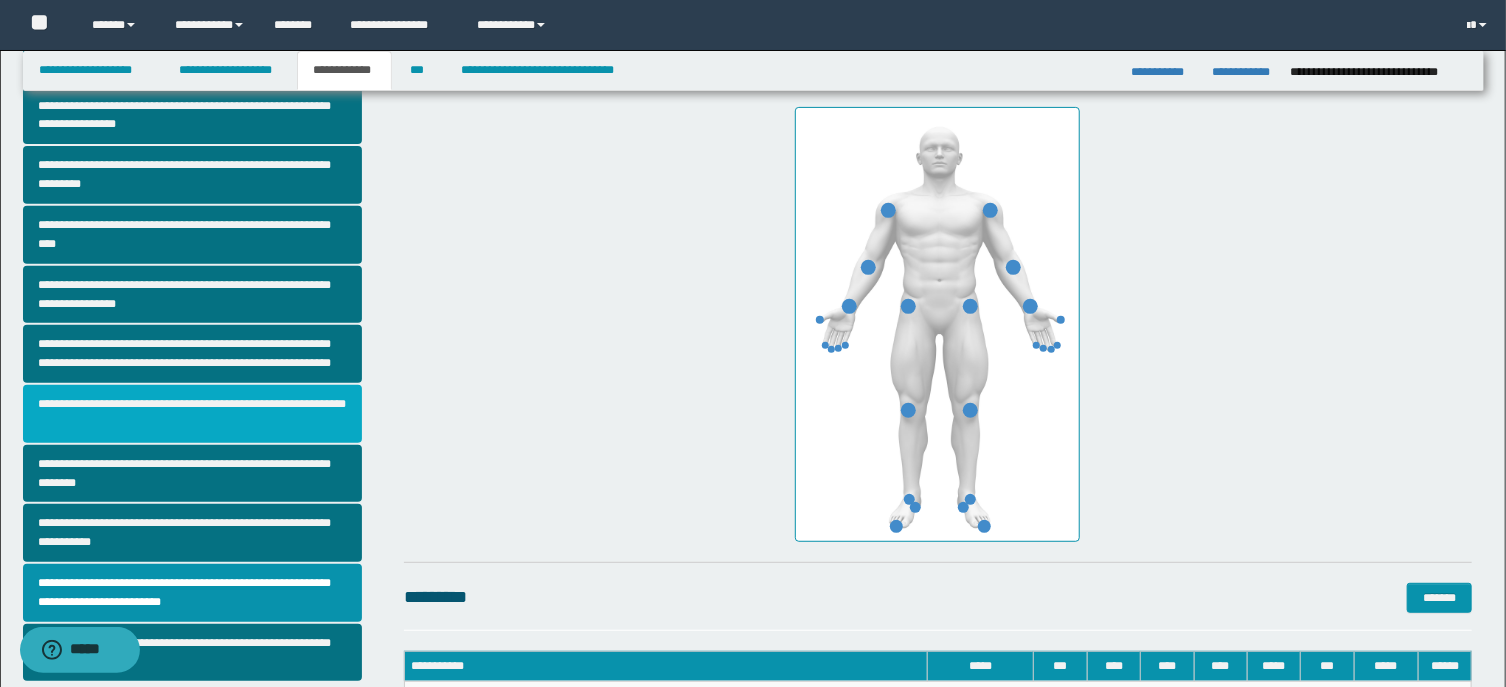 scroll, scrollTop: 214, scrollLeft: 0, axis: vertical 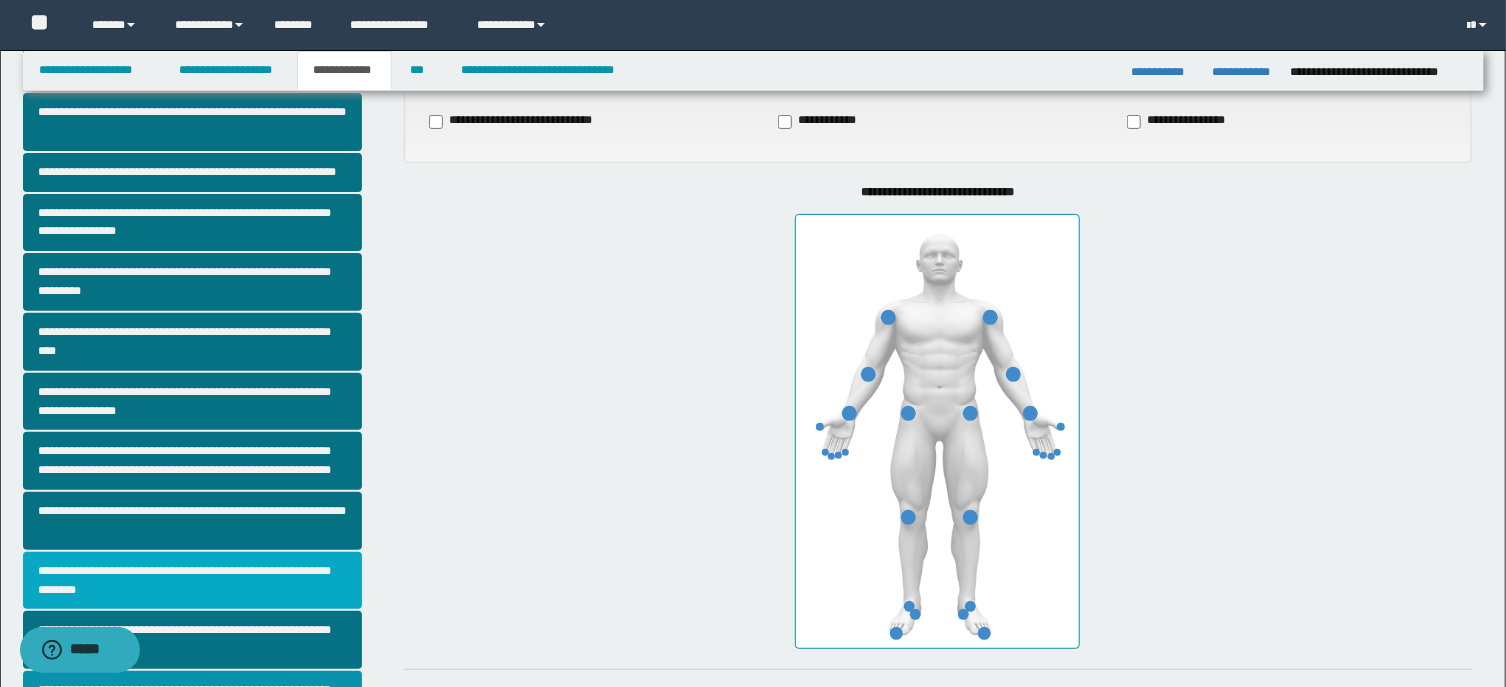 click on "**********" at bounding box center [192, 581] 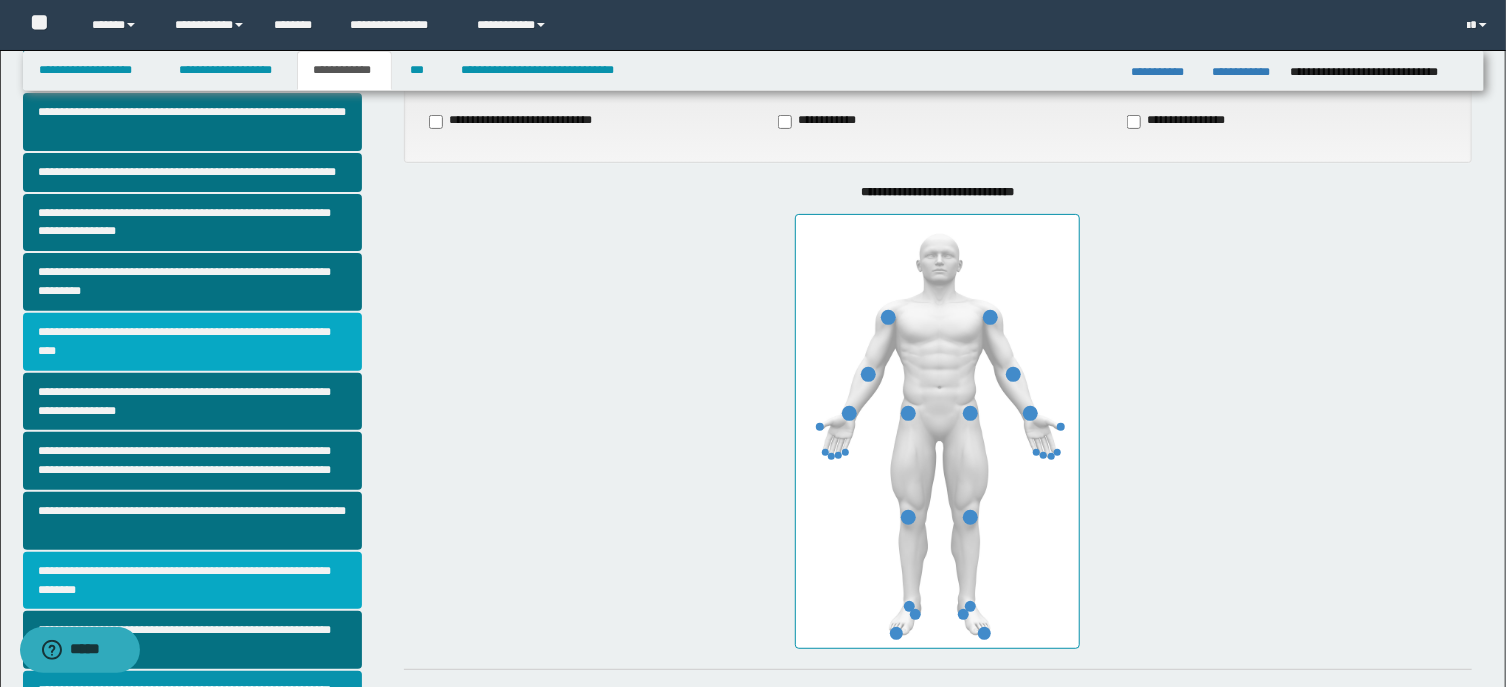 scroll, scrollTop: 0, scrollLeft: 0, axis: both 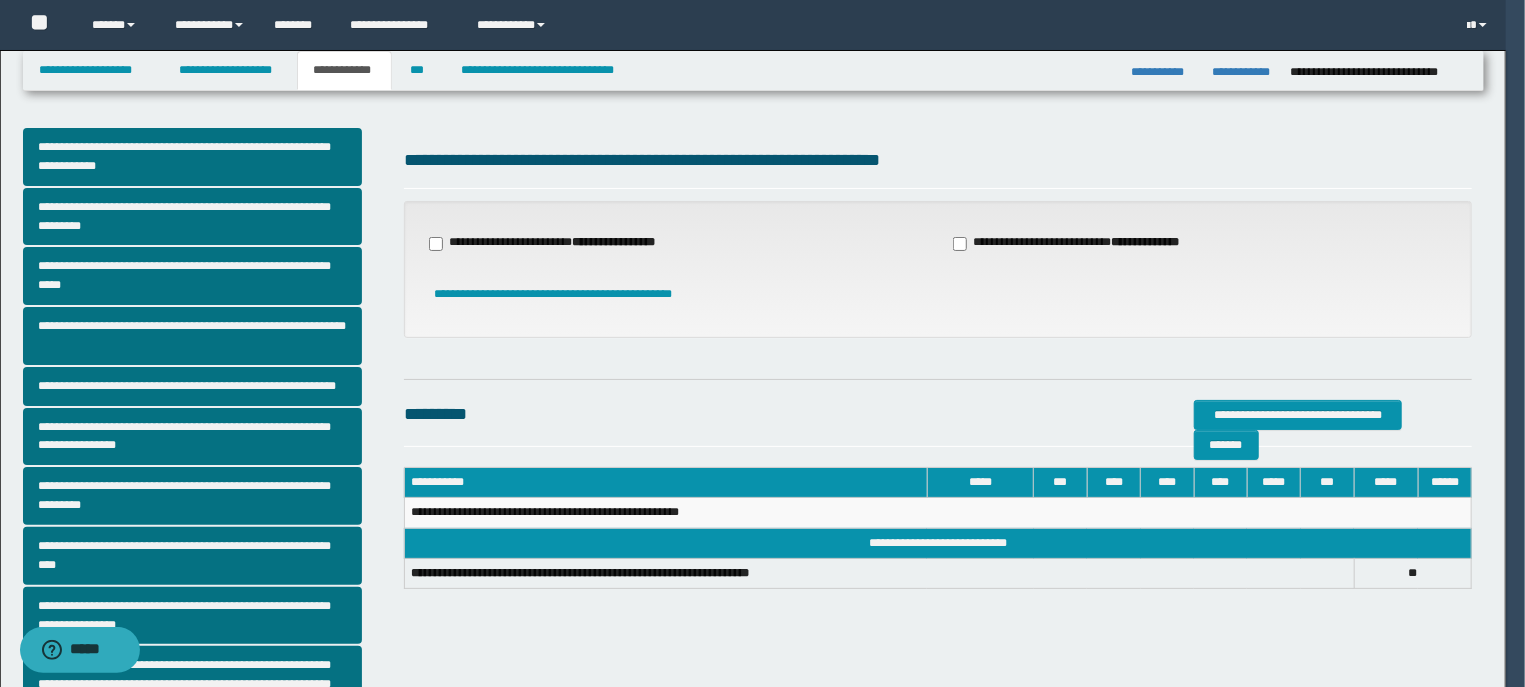 click on "**********" at bounding box center [554, 243] 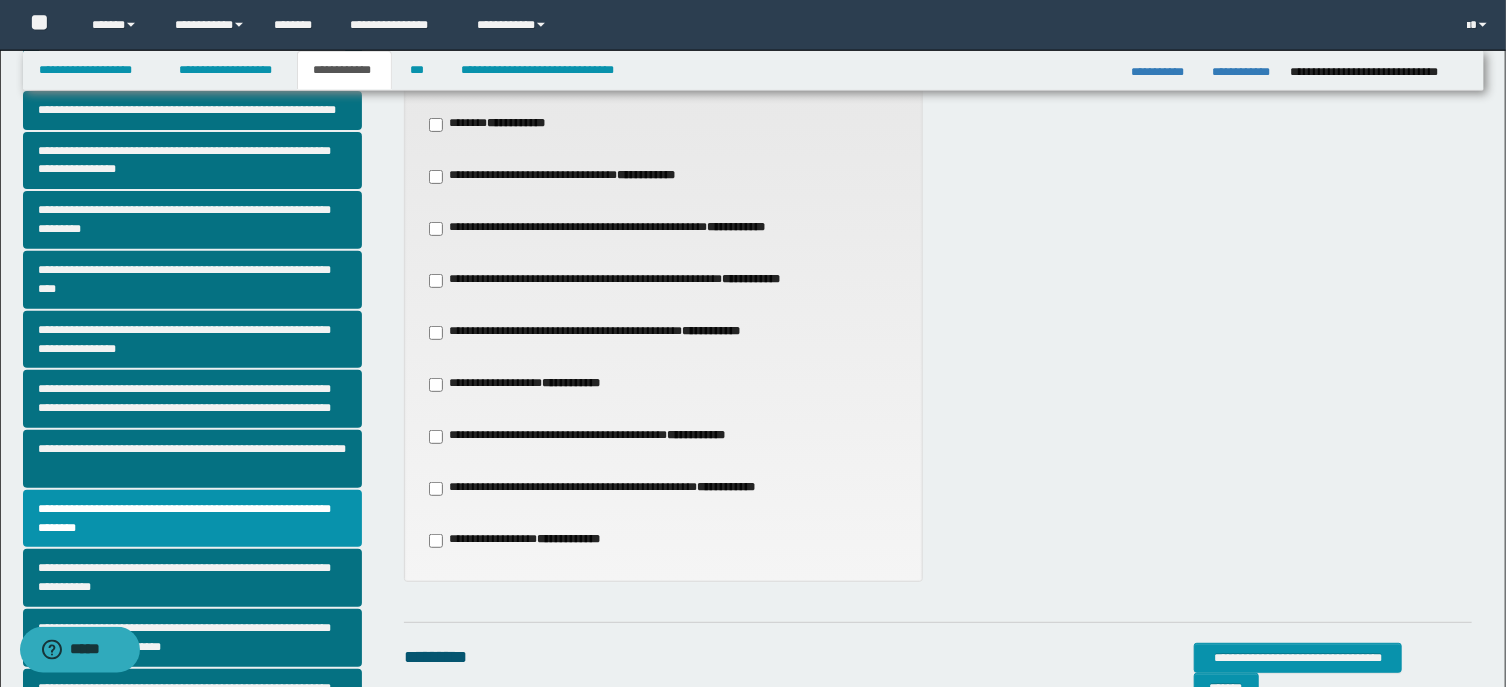 scroll, scrollTop: 321, scrollLeft: 0, axis: vertical 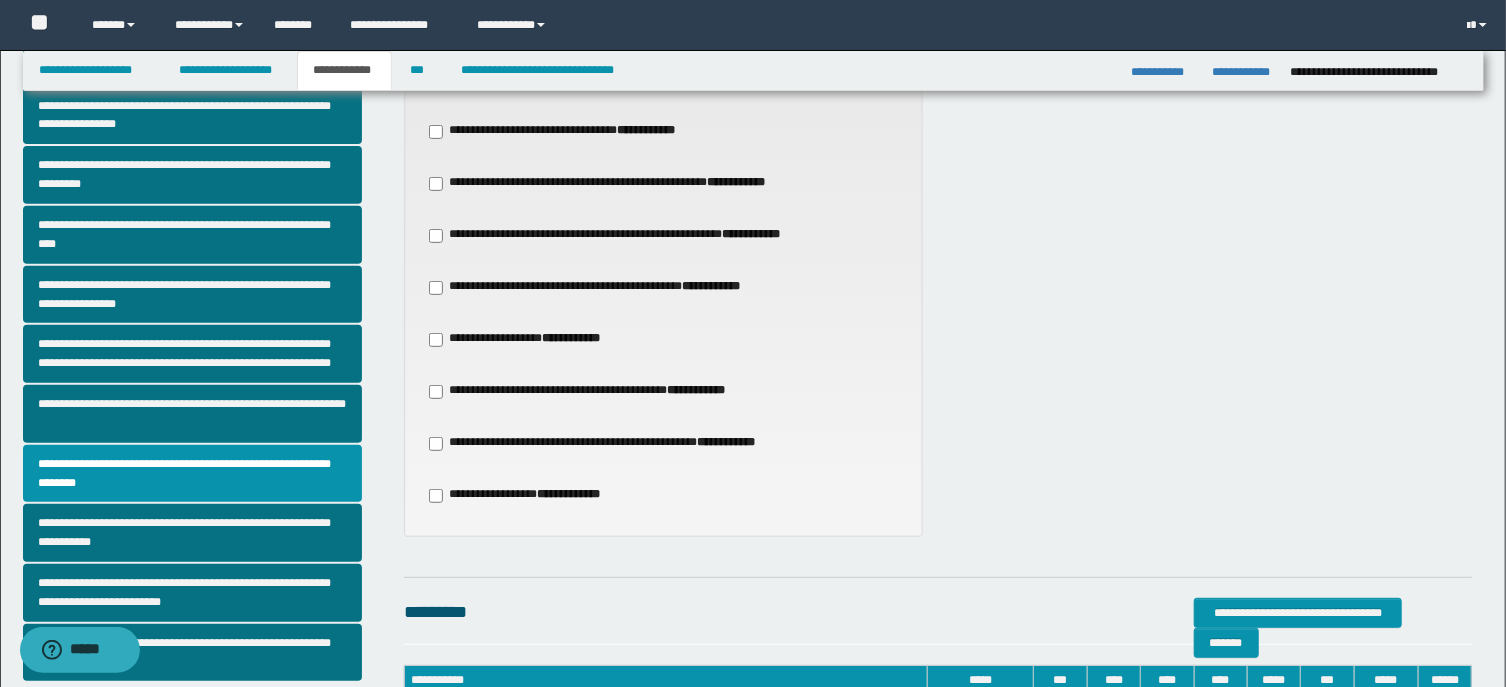 click on "**********" at bounding box center [663, 339] 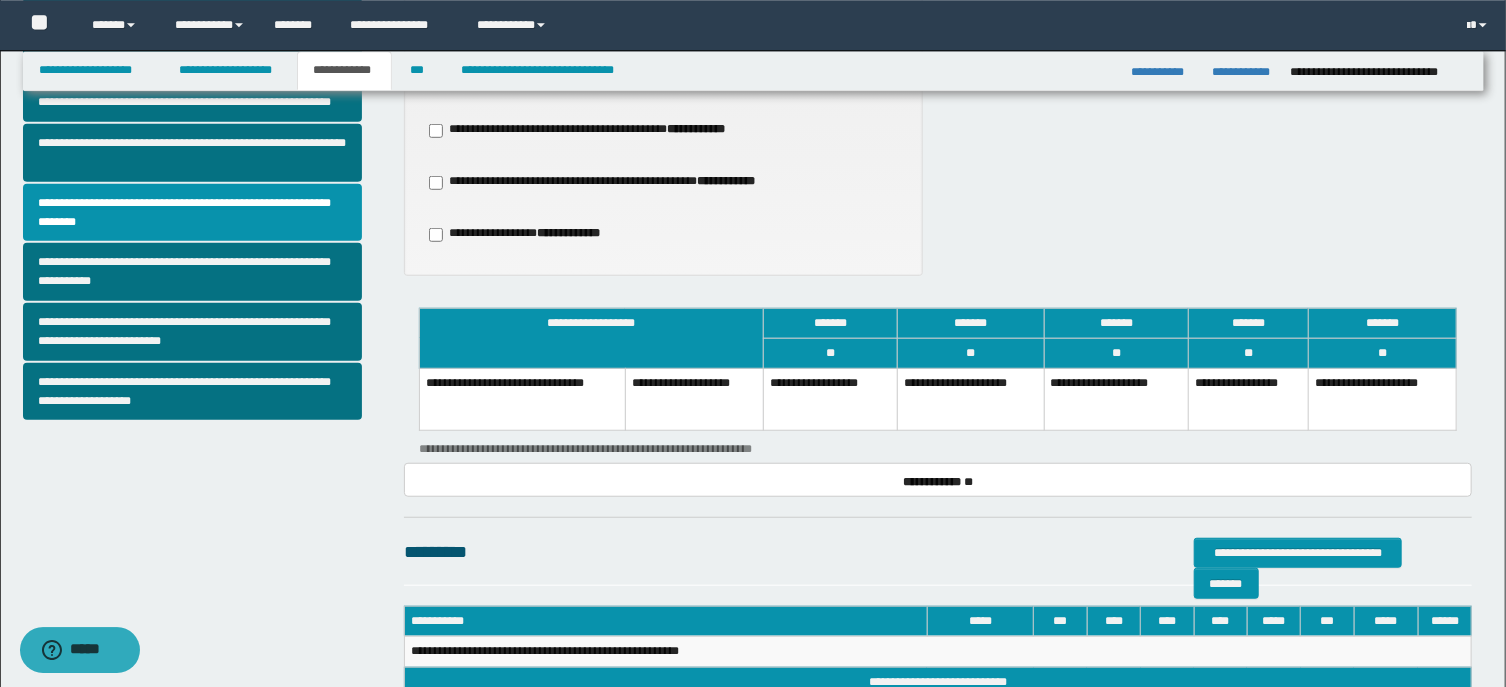 scroll, scrollTop: 643, scrollLeft: 0, axis: vertical 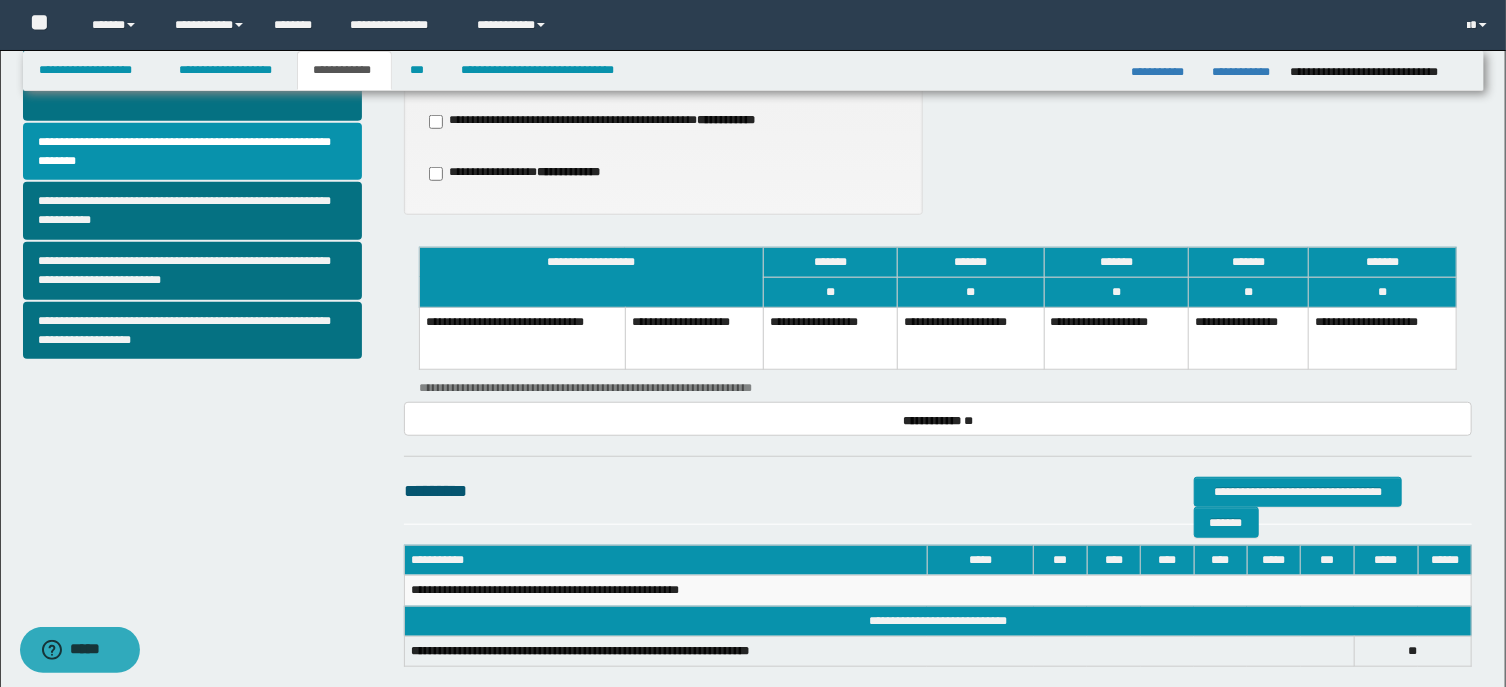 click on "**********" at bounding box center (1383, 339) 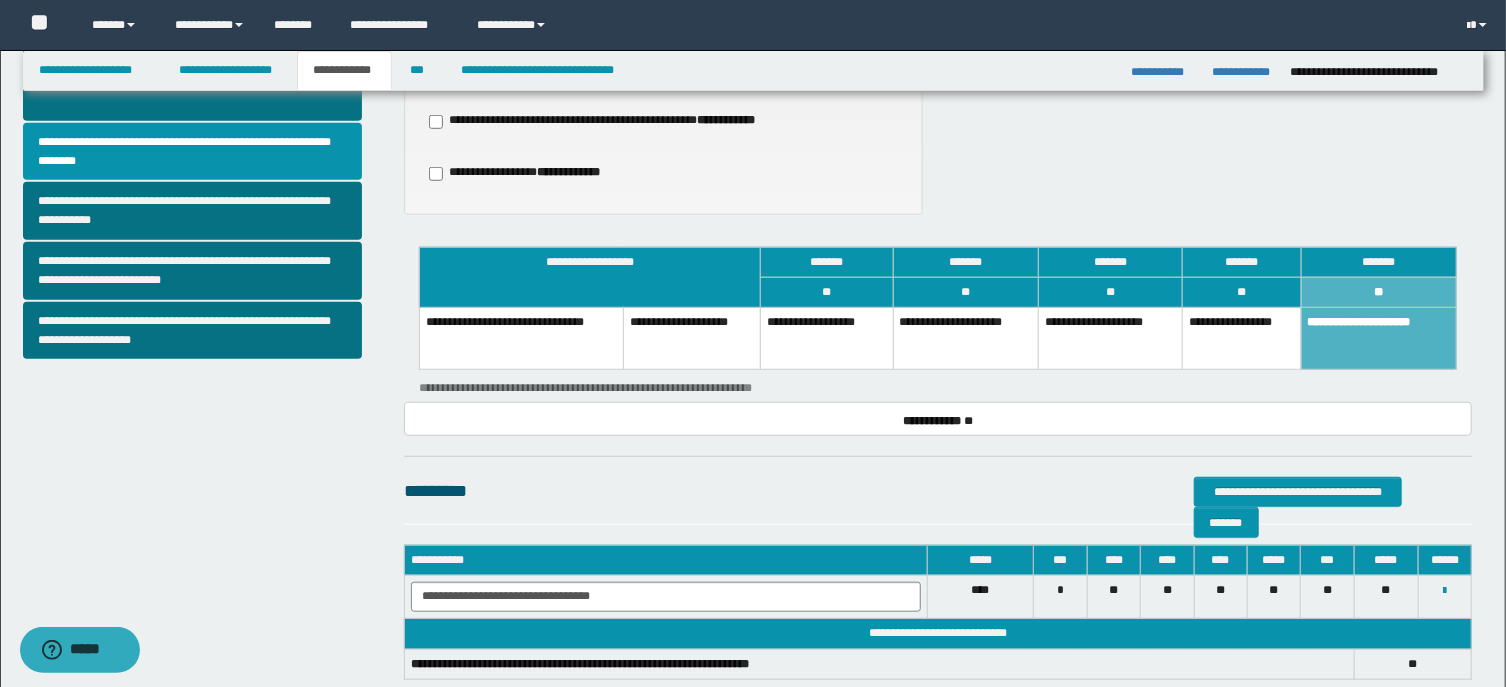 click on "**********" at bounding box center [1241, 339] 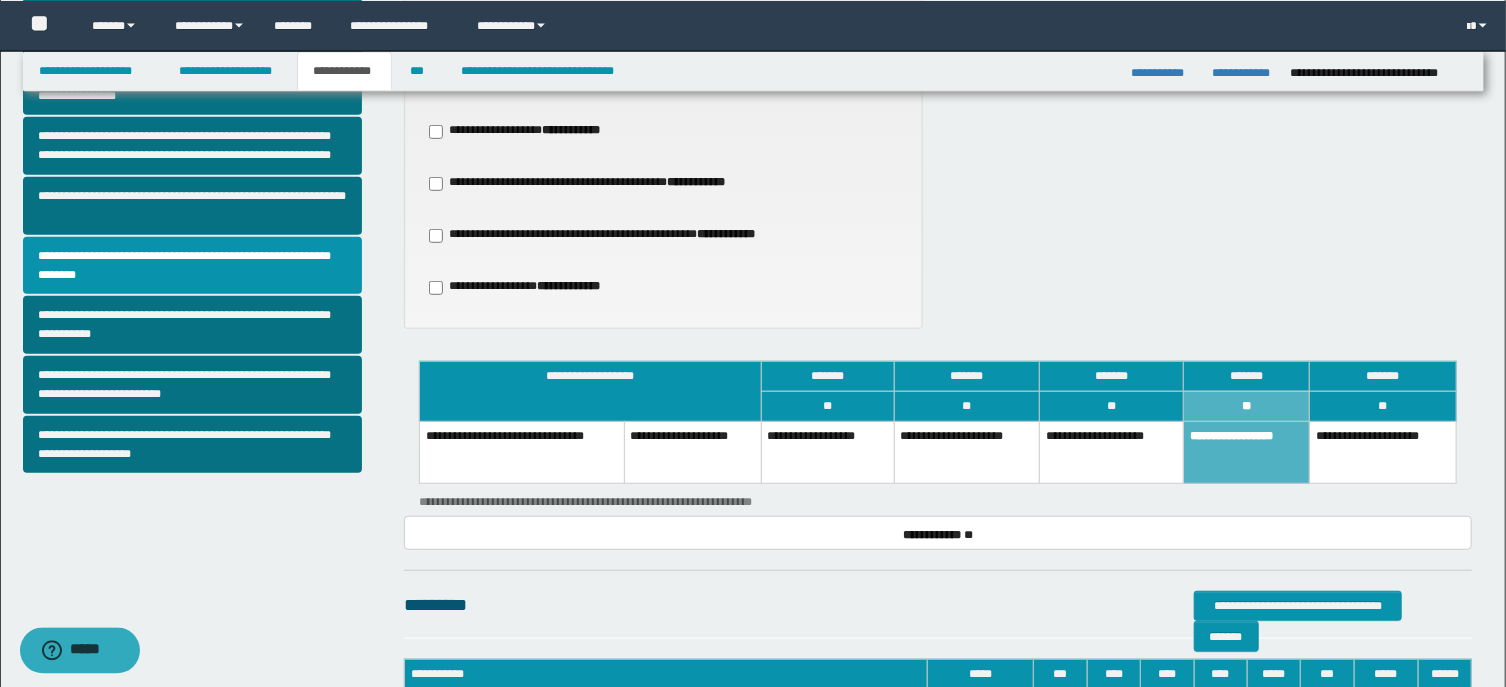 scroll, scrollTop: 428, scrollLeft: 0, axis: vertical 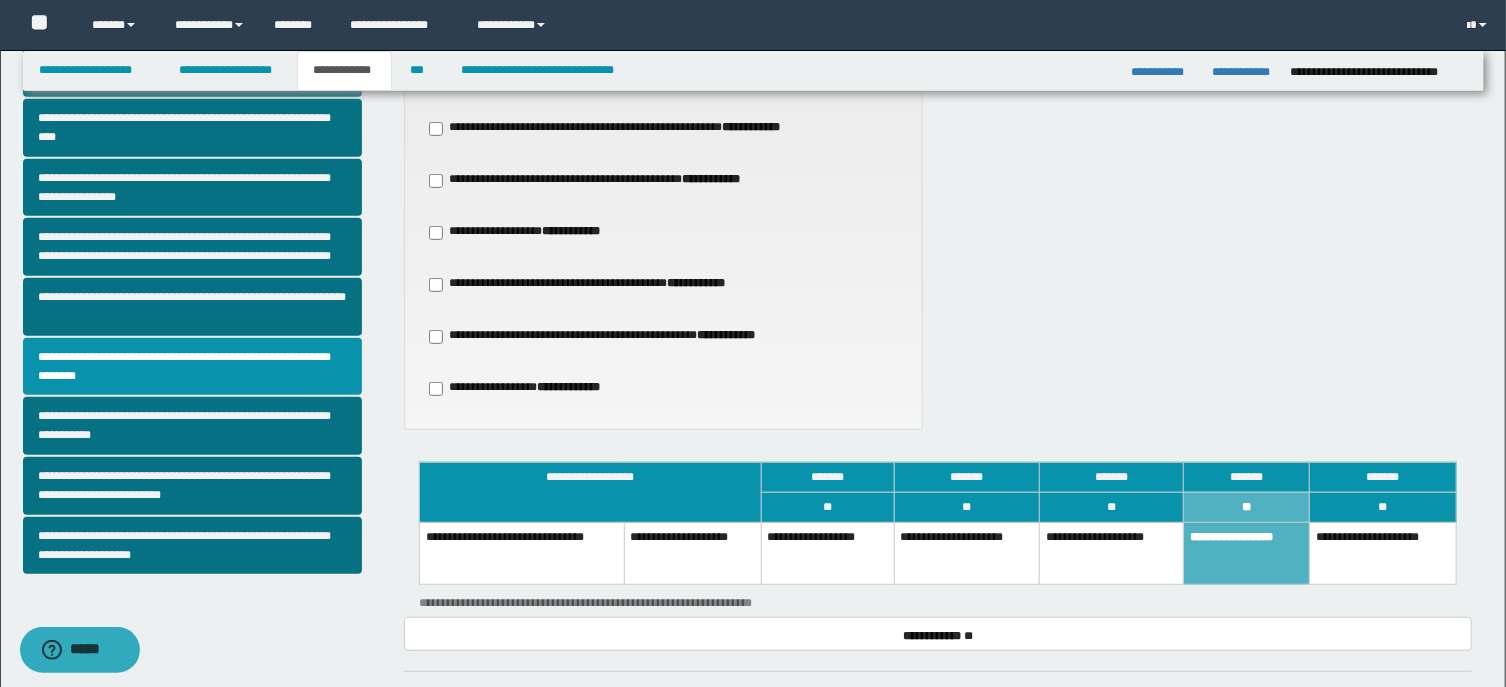 click on "**********" at bounding box center (1112, 554) 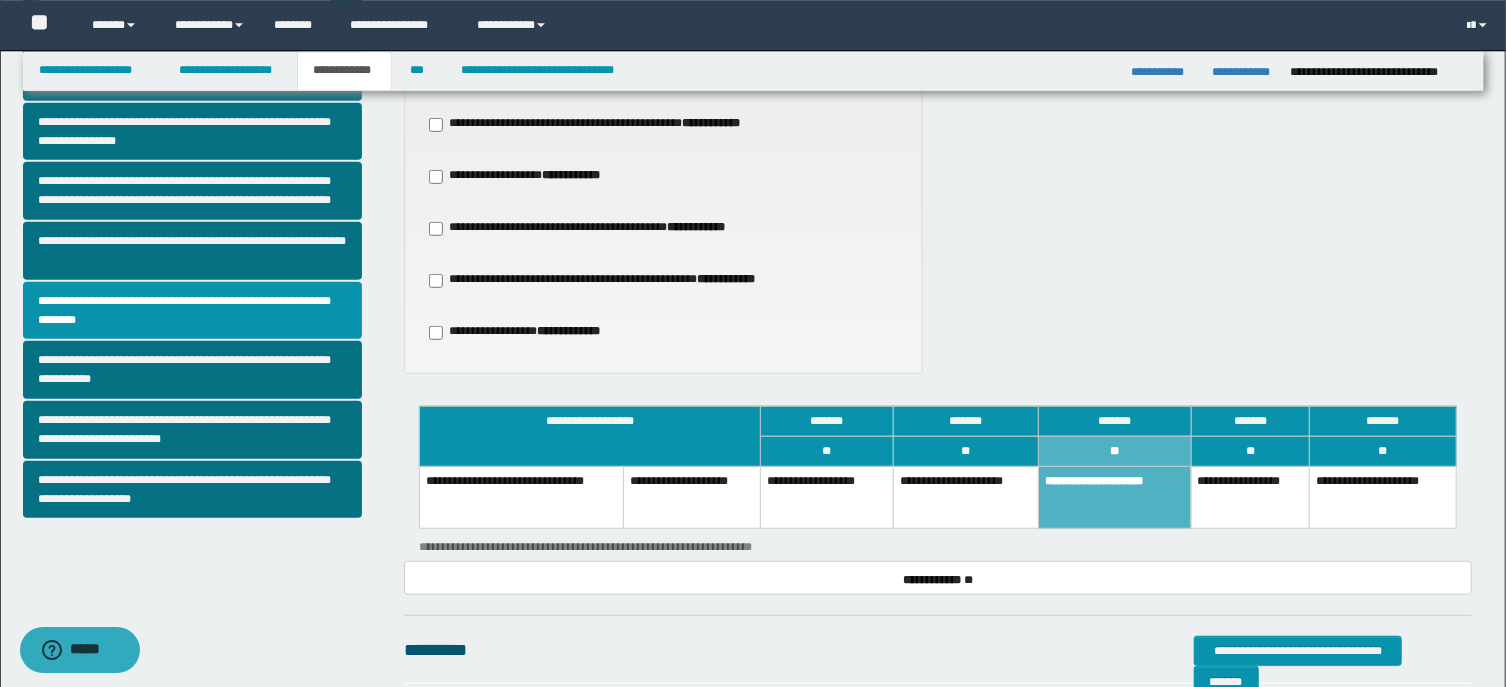 scroll, scrollTop: 536, scrollLeft: 0, axis: vertical 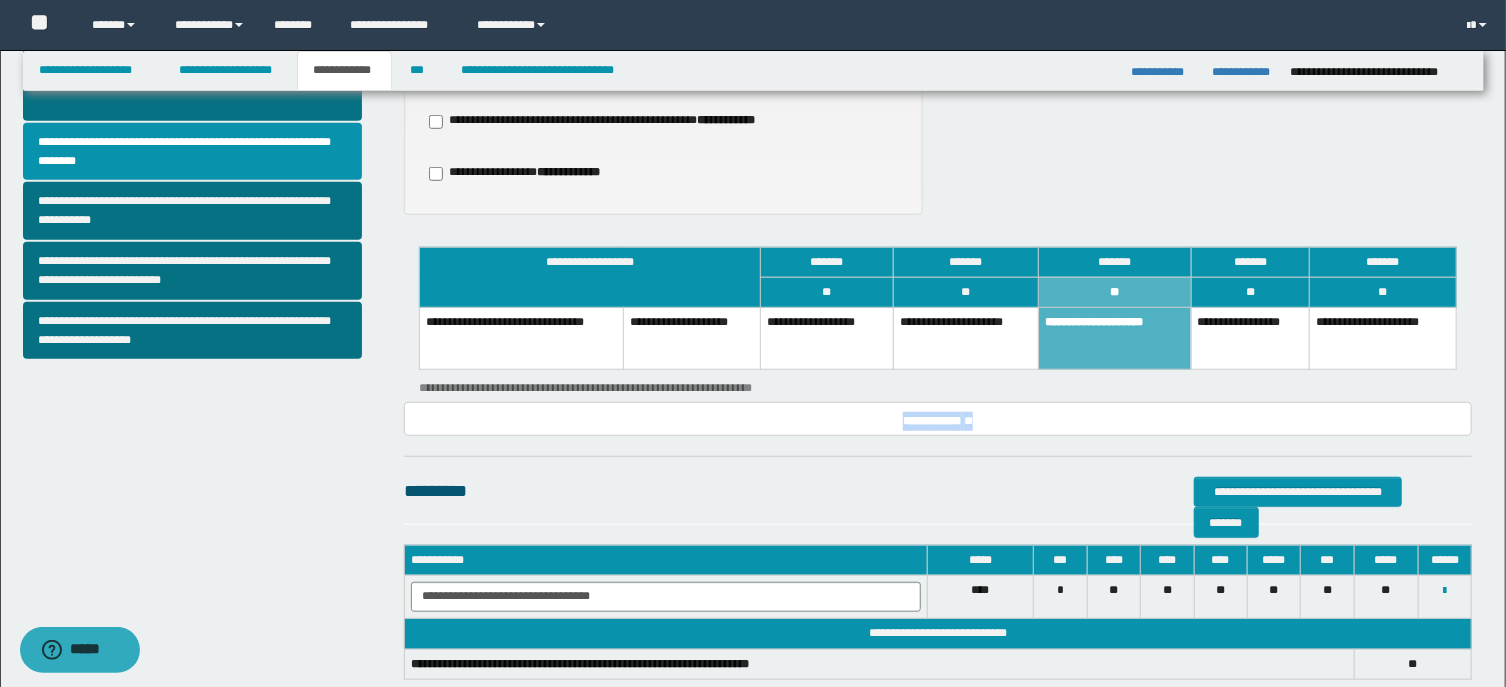 click on "**********" at bounding box center (938, 341) 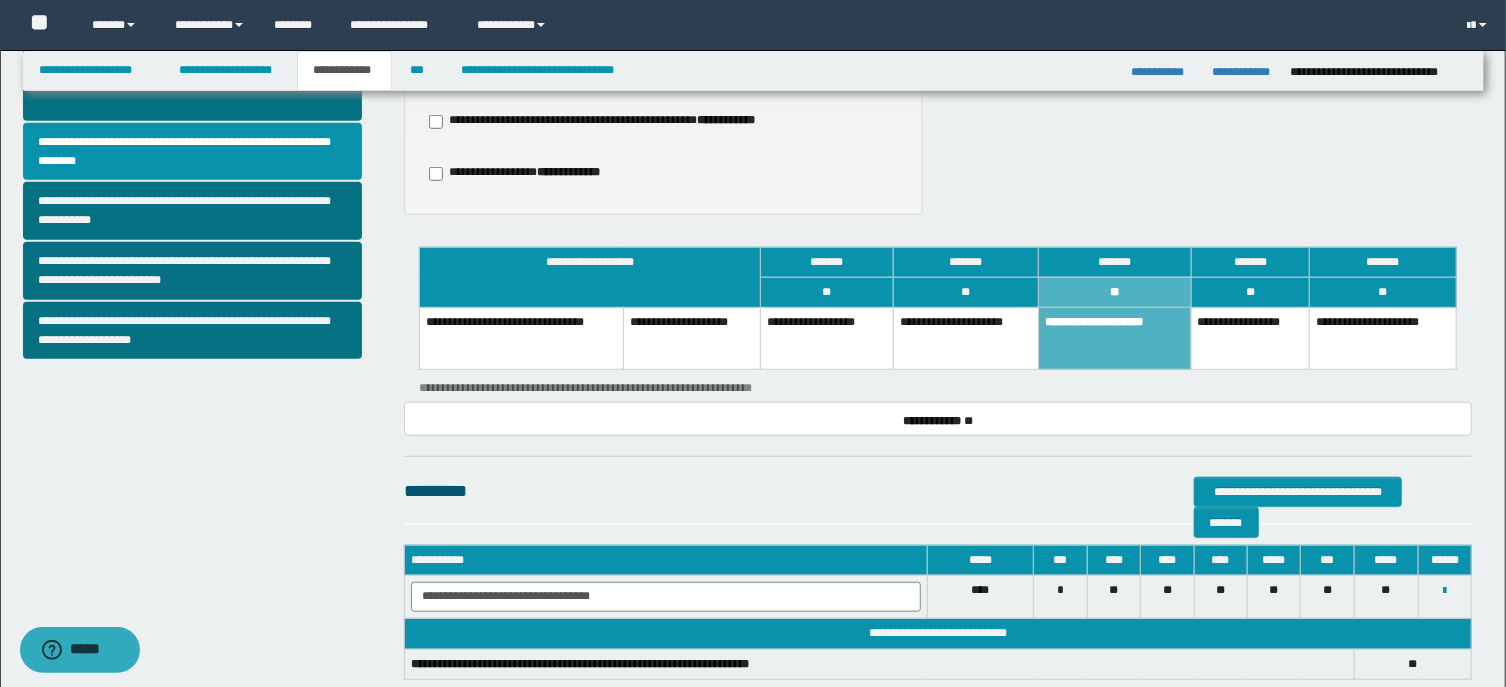 click on "**********" at bounding box center (966, 339) 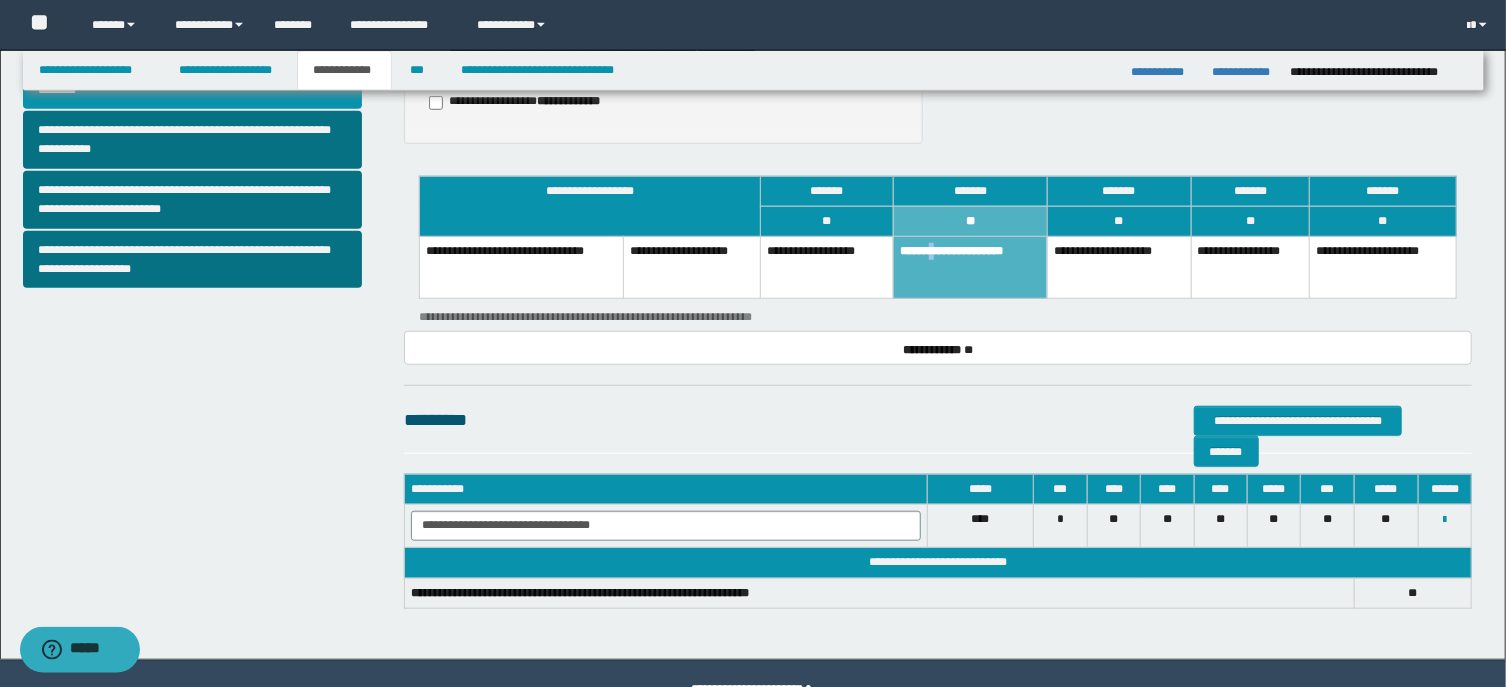 scroll, scrollTop: 764, scrollLeft: 0, axis: vertical 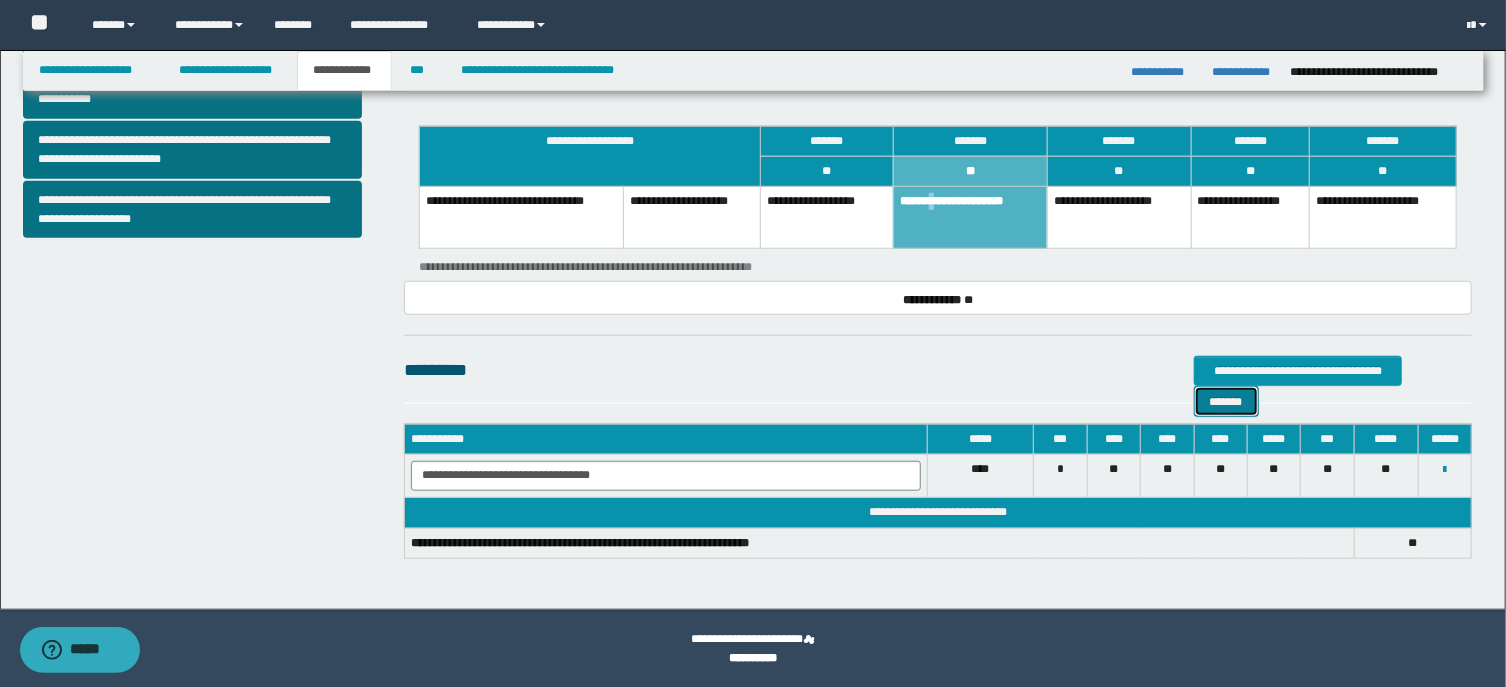 click on "*******" at bounding box center [1226, 401] 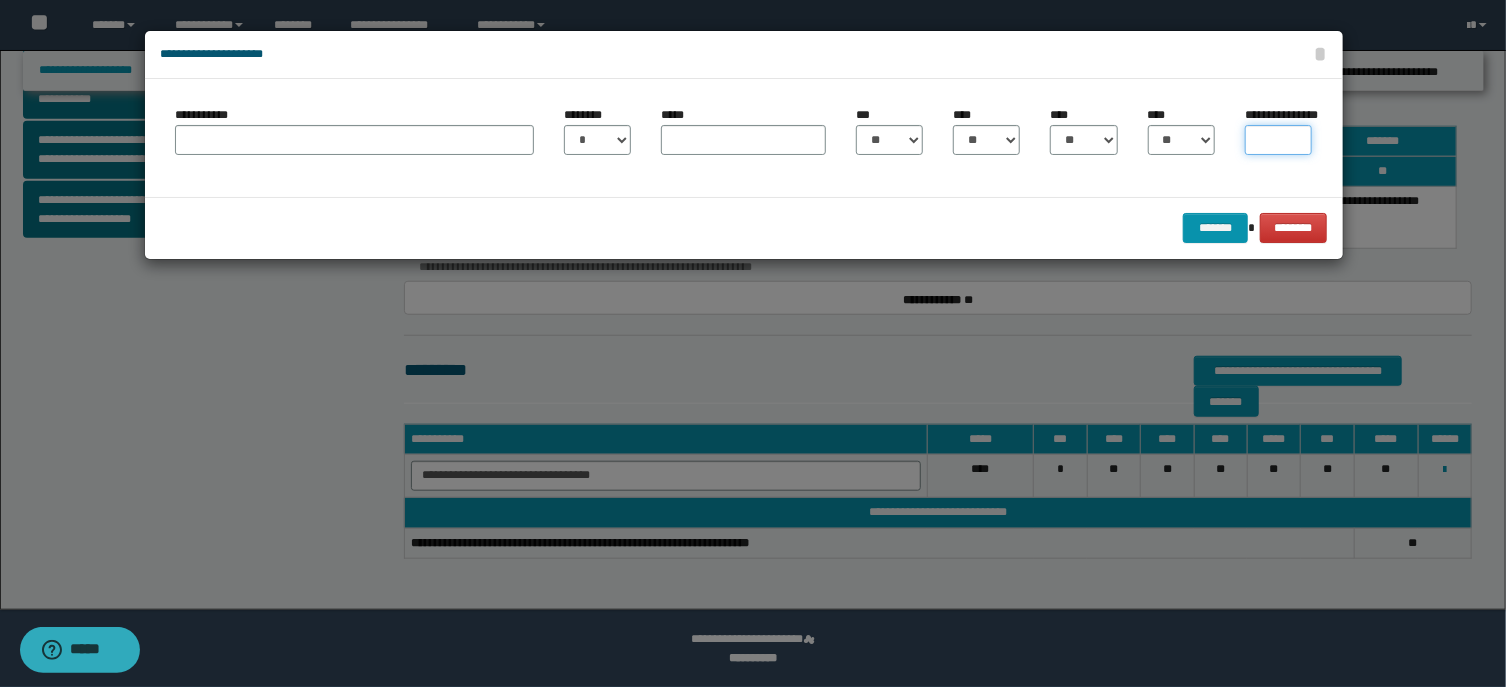 click on "**********" at bounding box center [1278, 140] 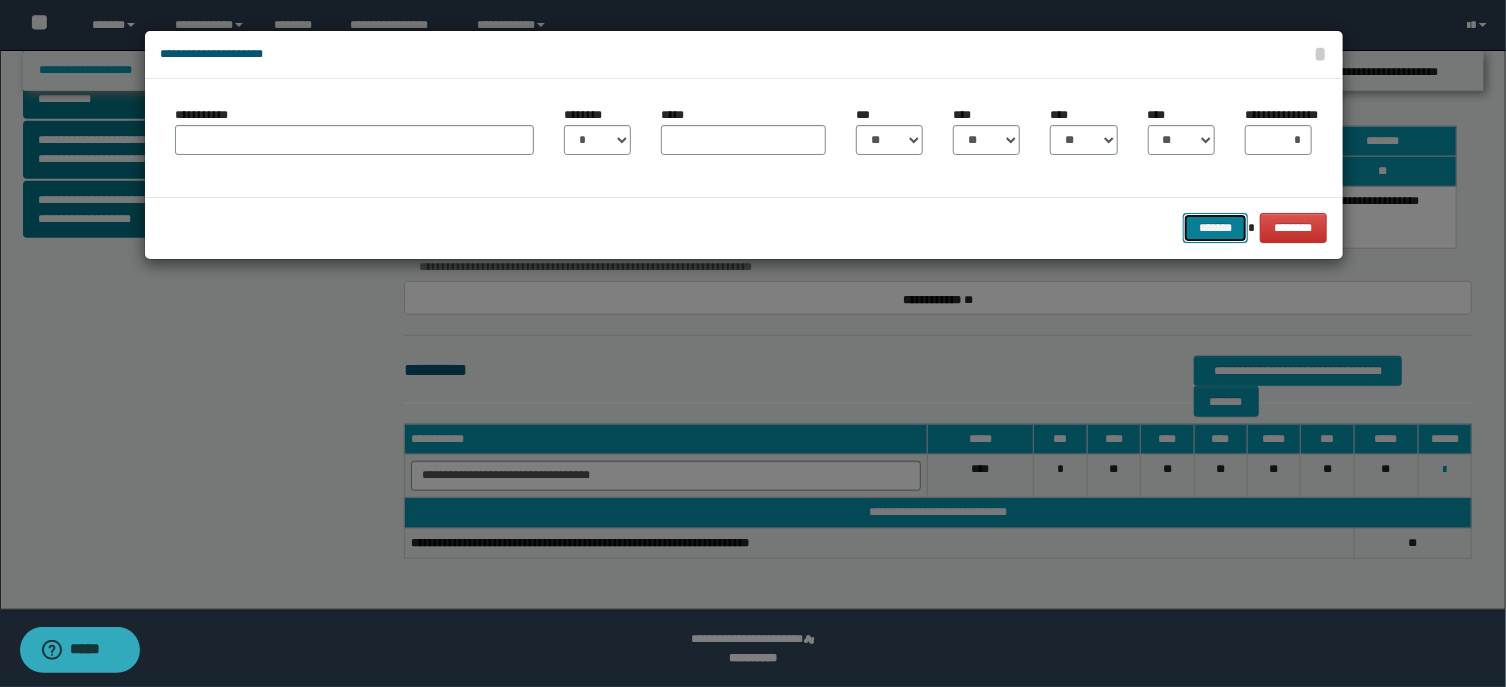 click on "*******" at bounding box center (1215, 228) 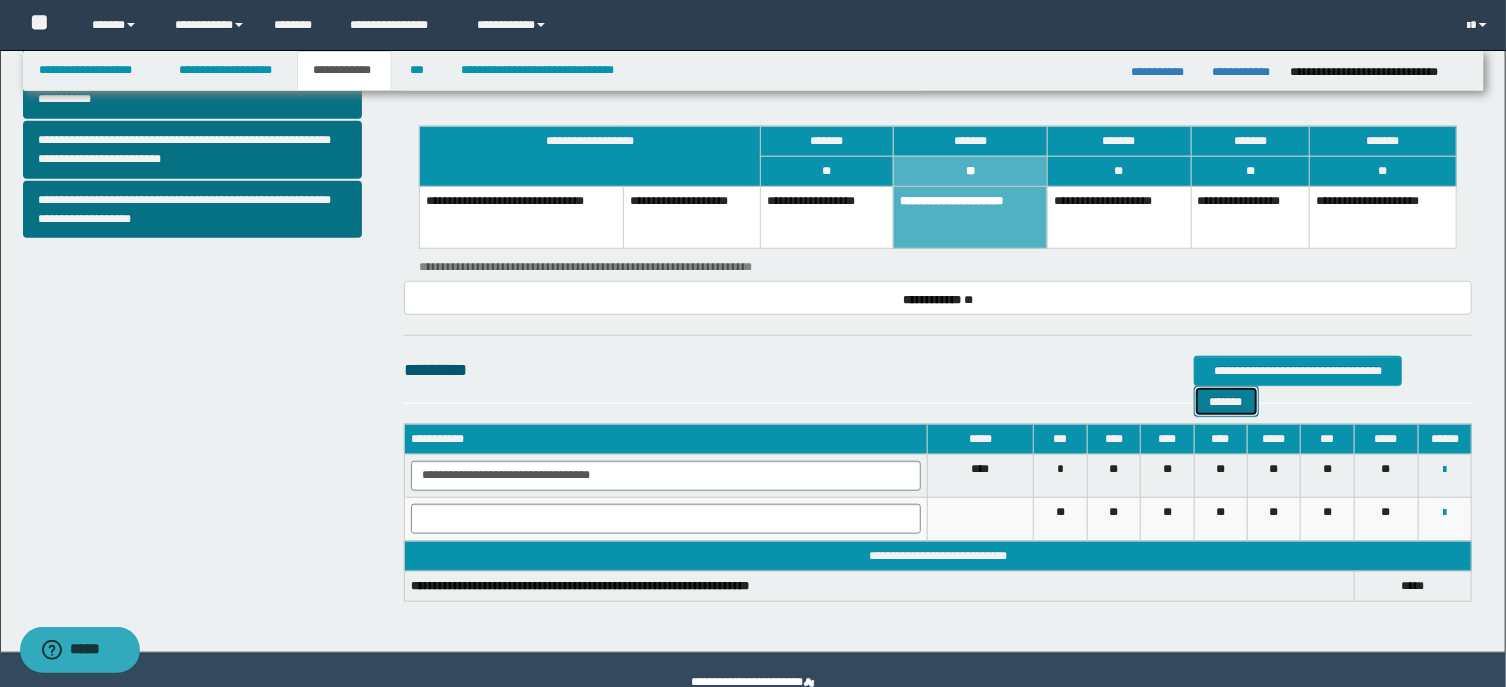 click on "*******" at bounding box center (1226, 401) 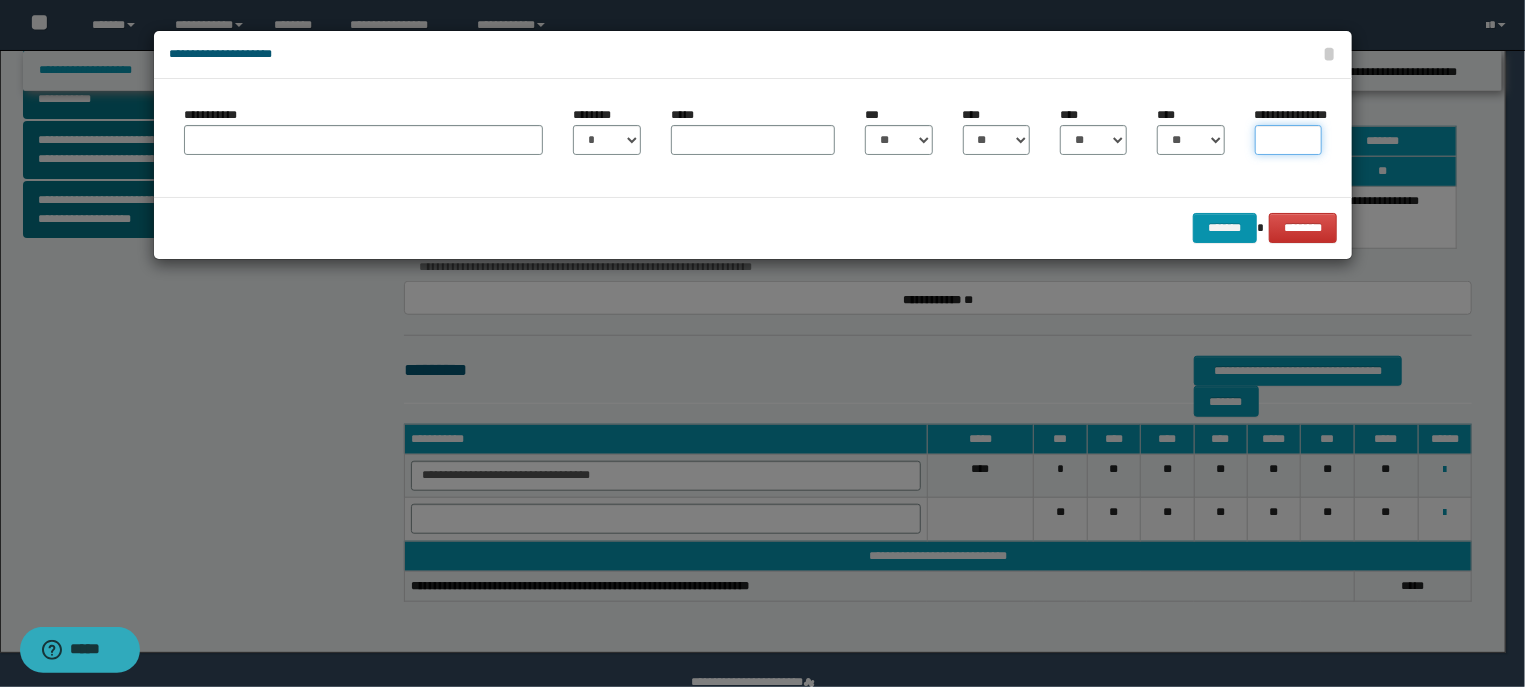 click on "**********" at bounding box center (1288, 140) 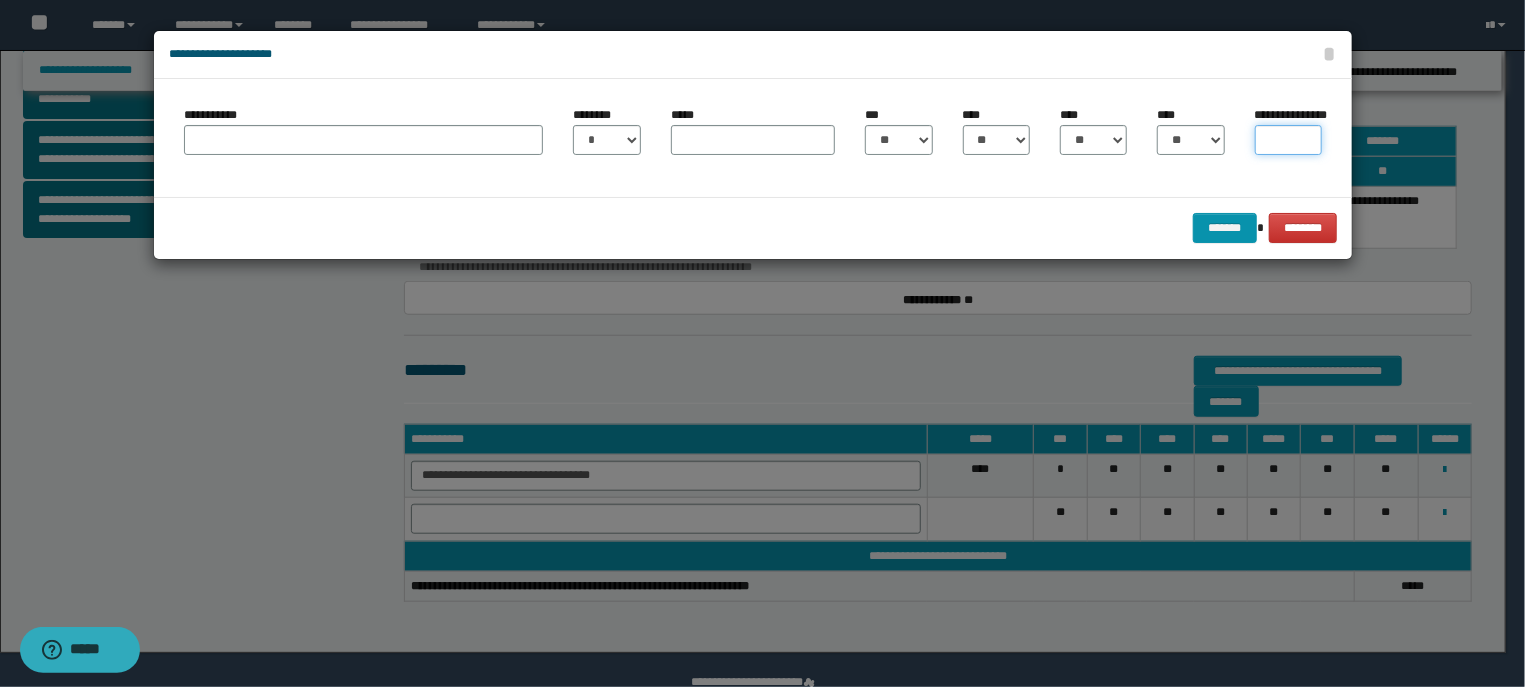 type on "*" 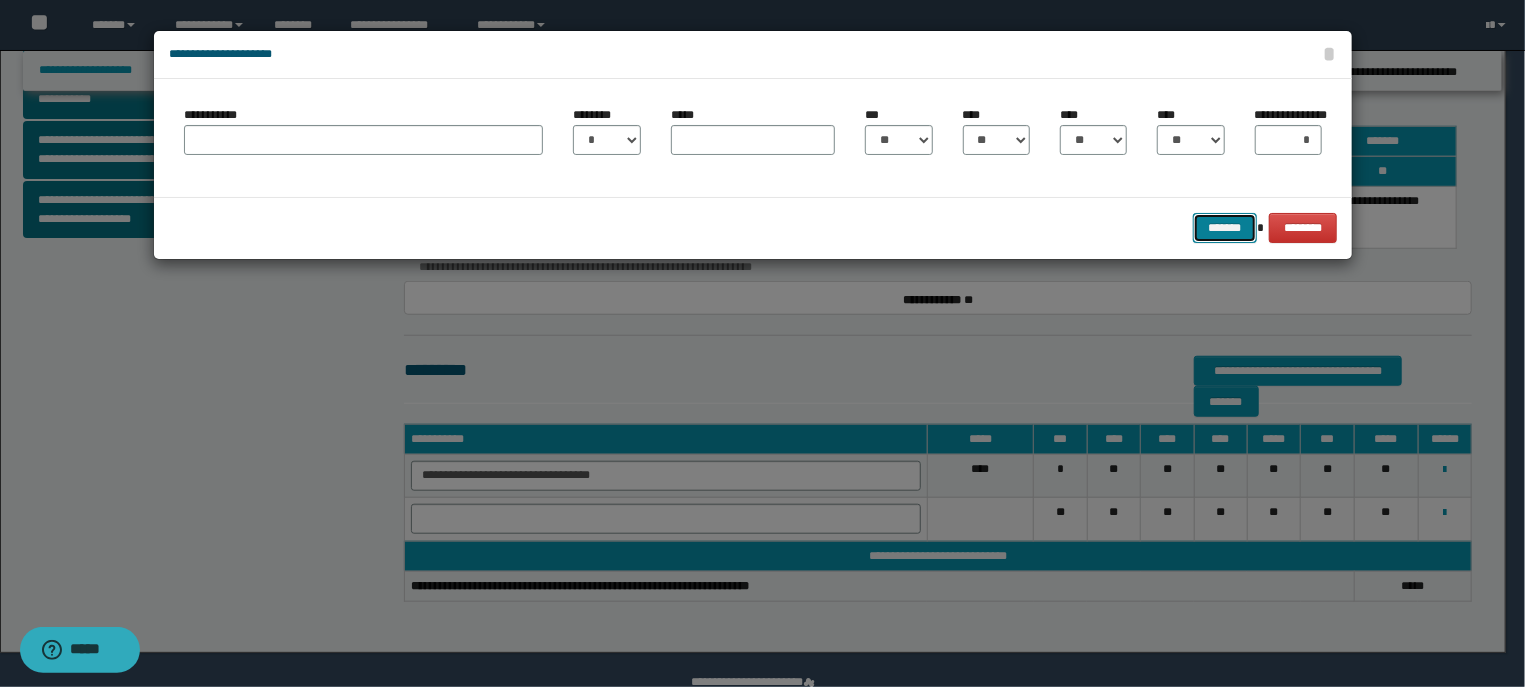 click on "*******" at bounding box center (1225, 228) 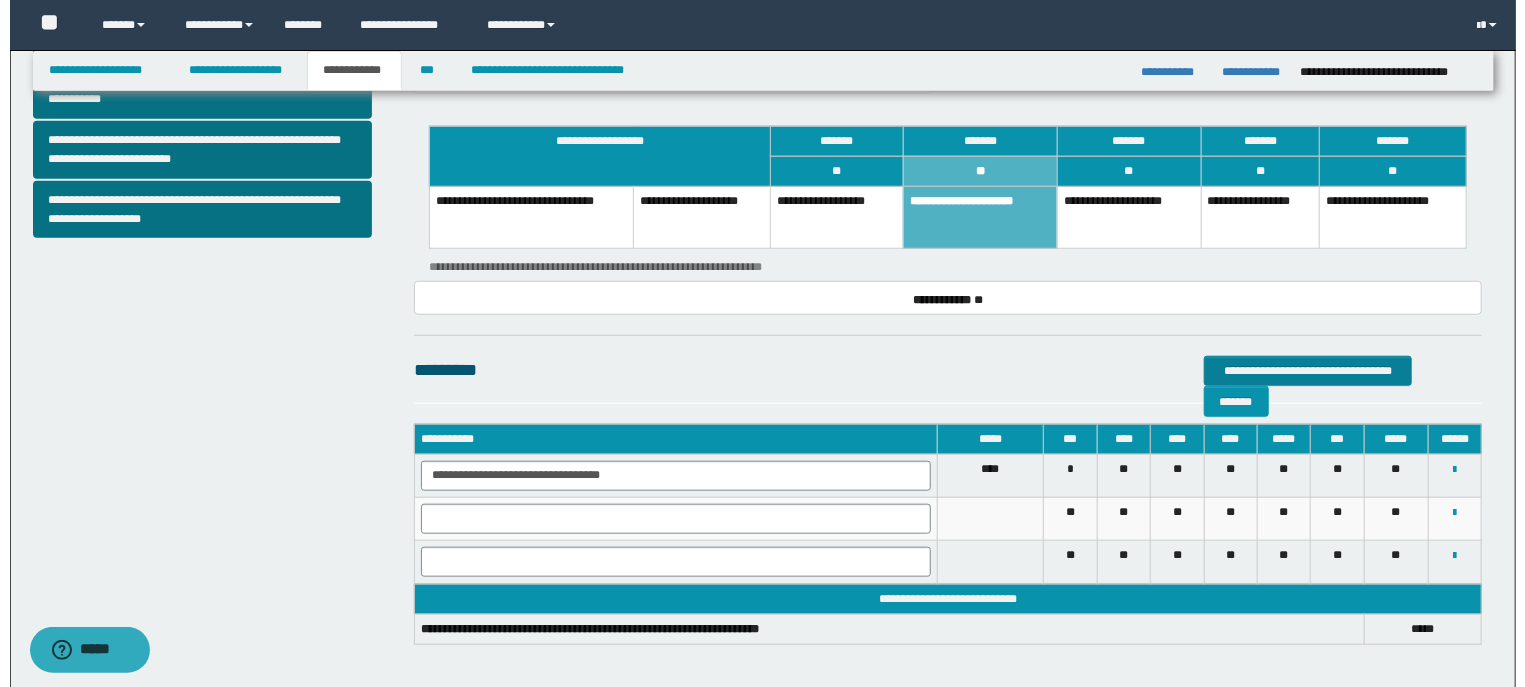 scroll, scrollTop: 850, scrollLeft: 0, axis: vertical 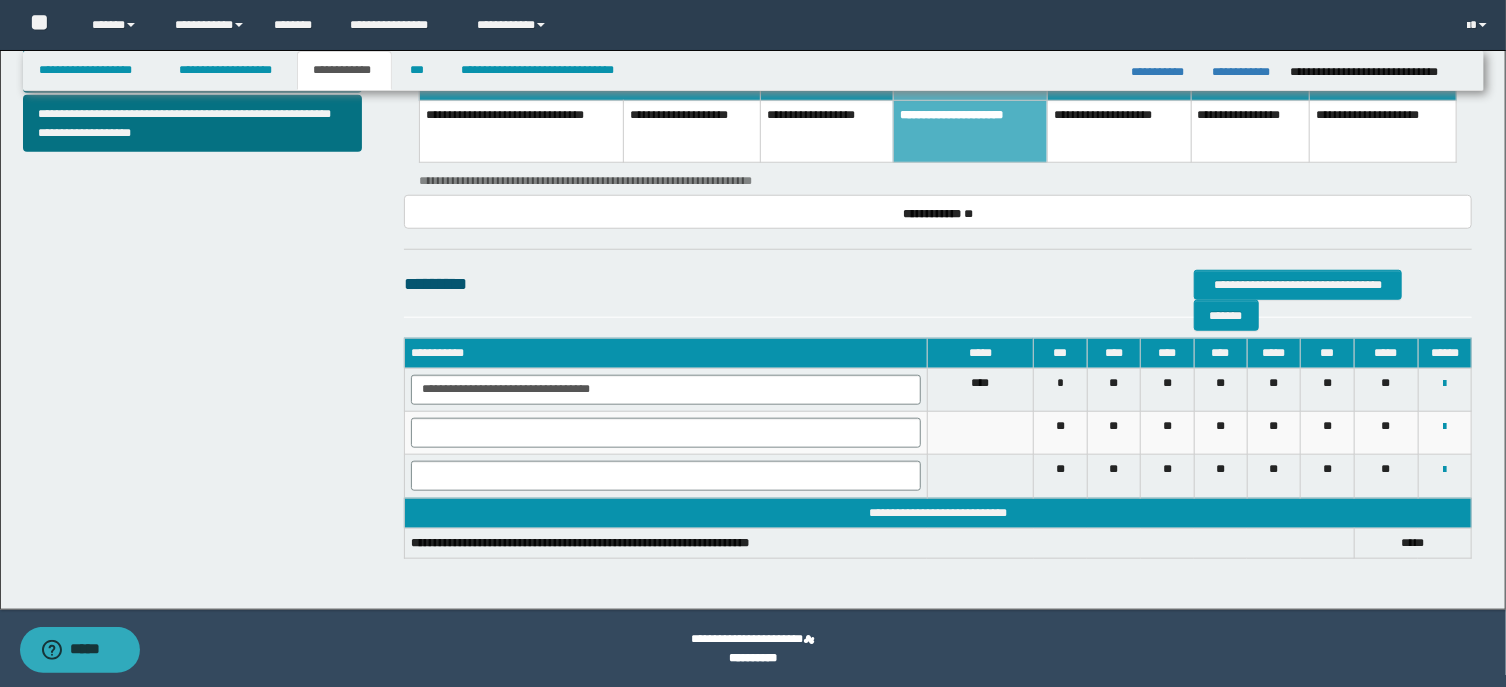 click on "****" at bounding box center (1412, 543) 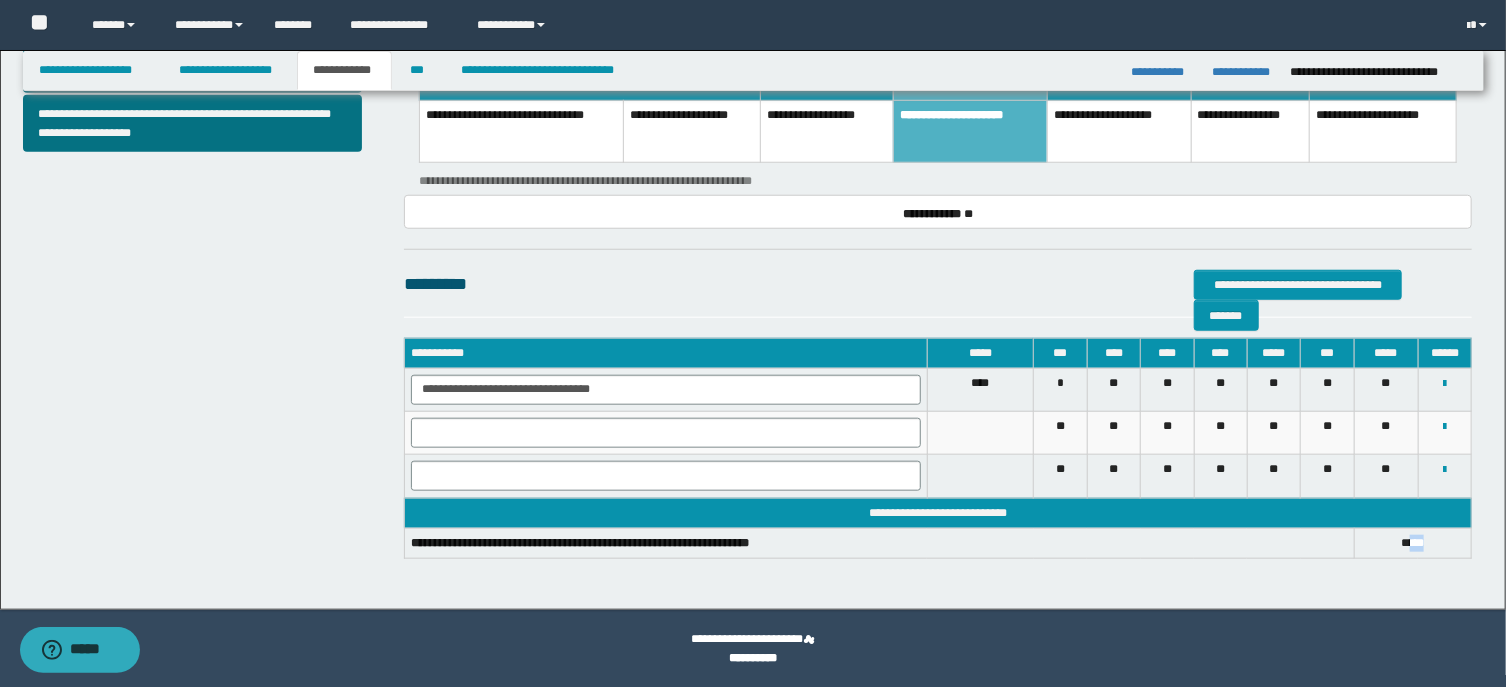click on "****" at bounding box center [1412, 543] 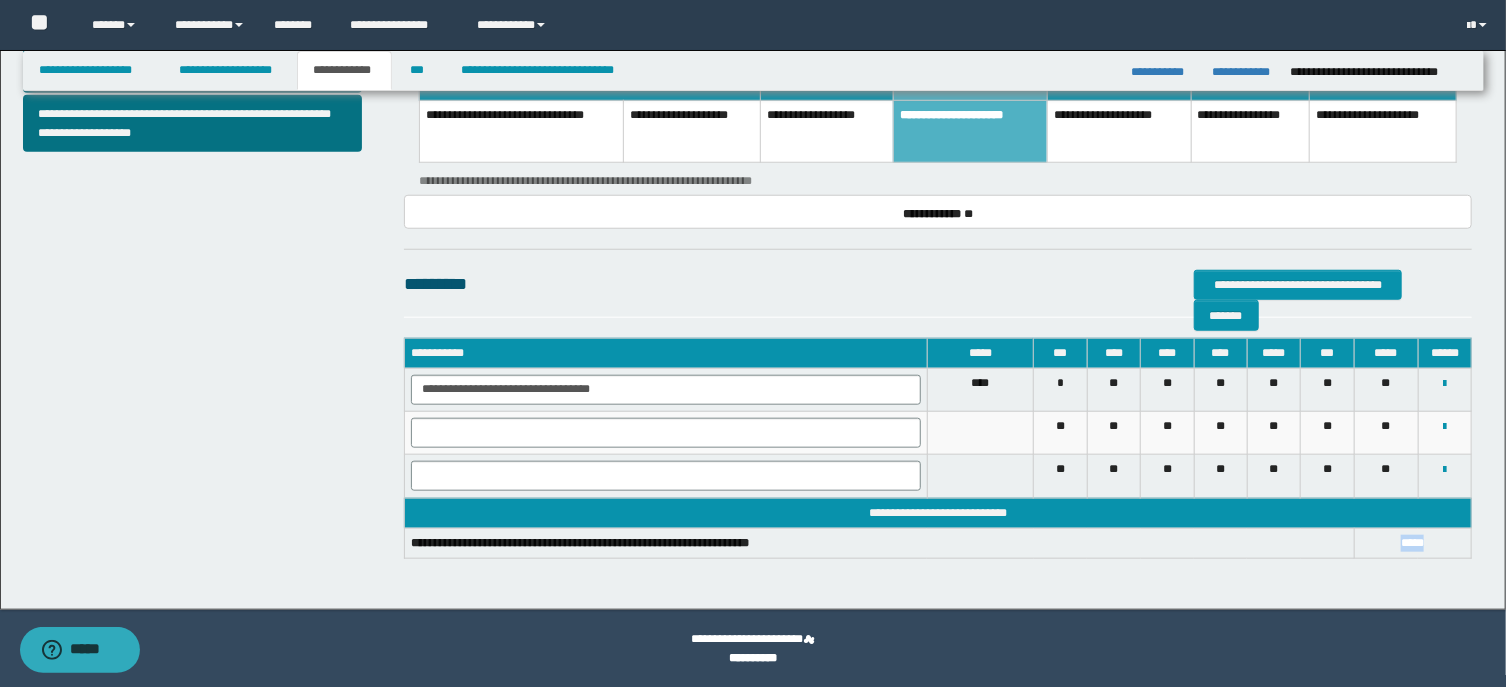 click on "****" at bounding box center [1412, 543] 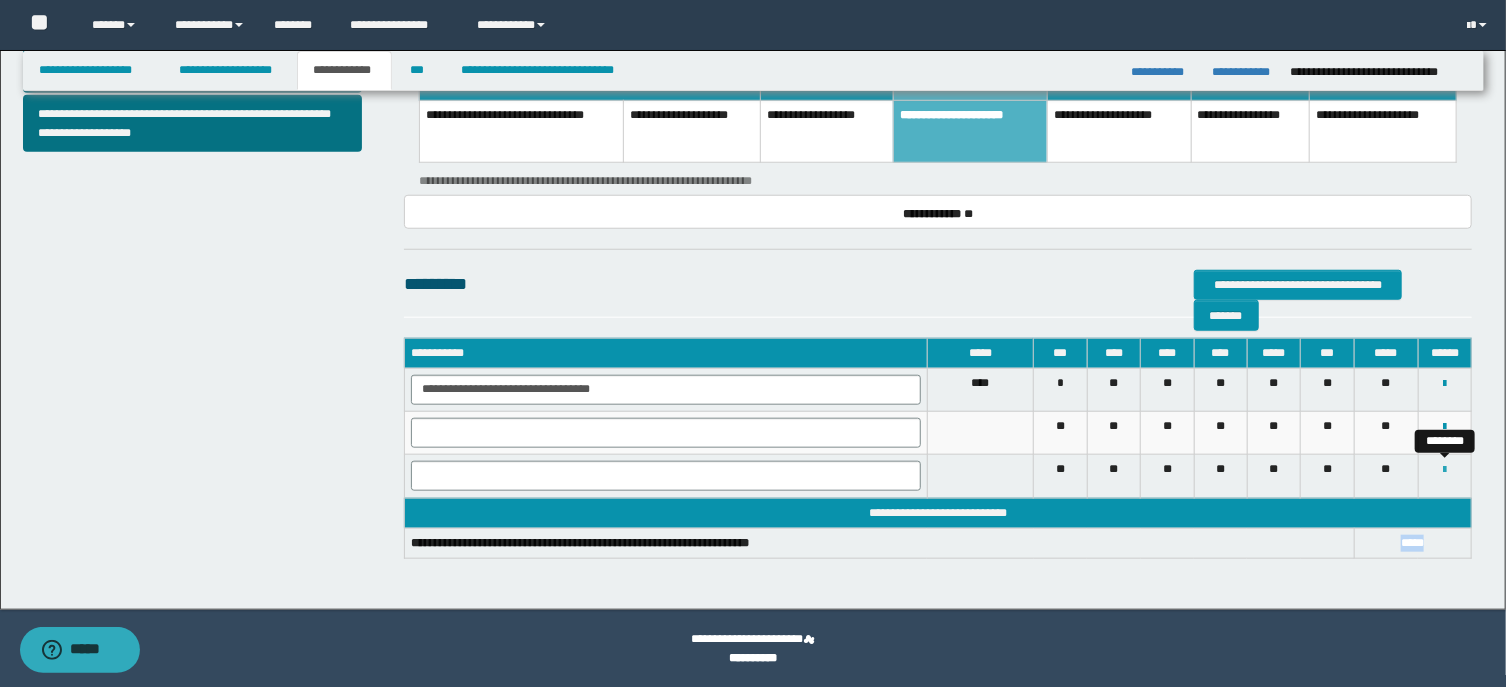 click at bounding box center [1444, 470] 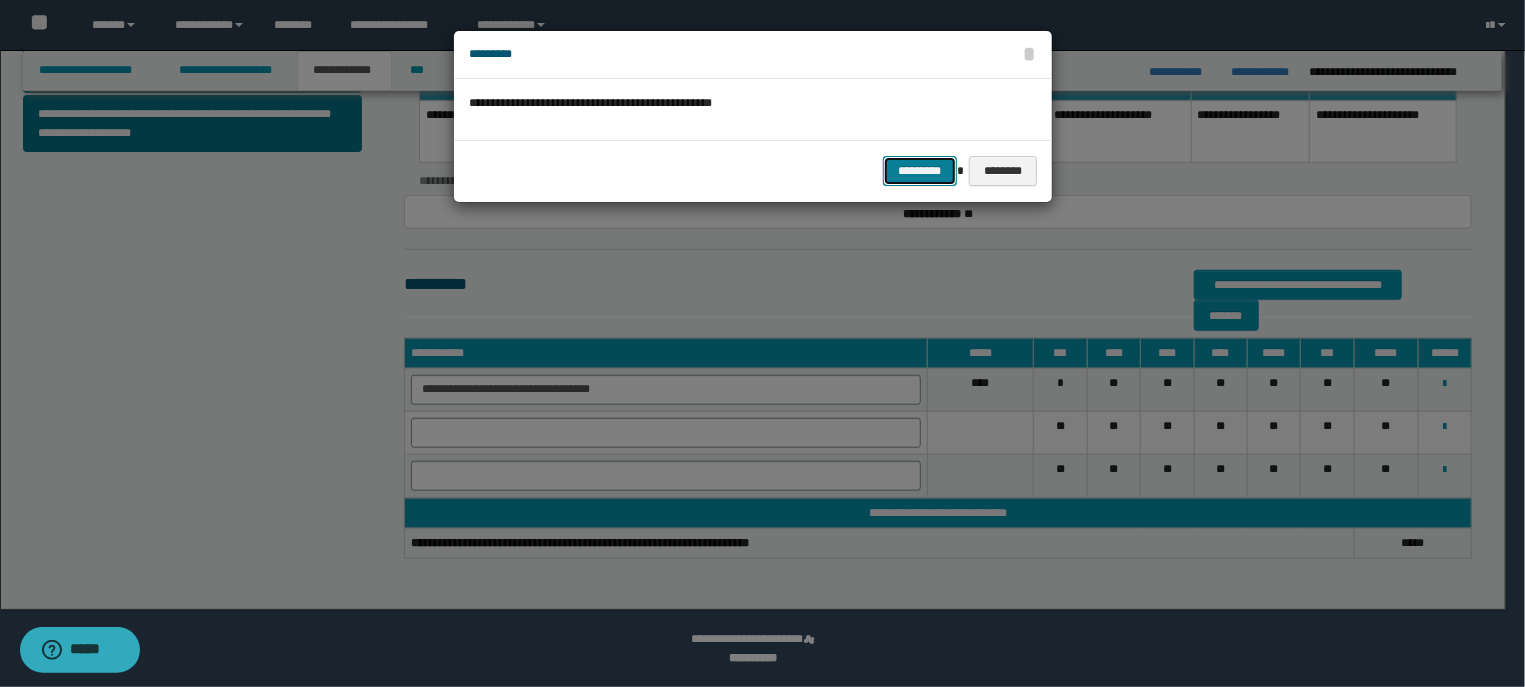 click on "*********" at bounding box center (920, 171) 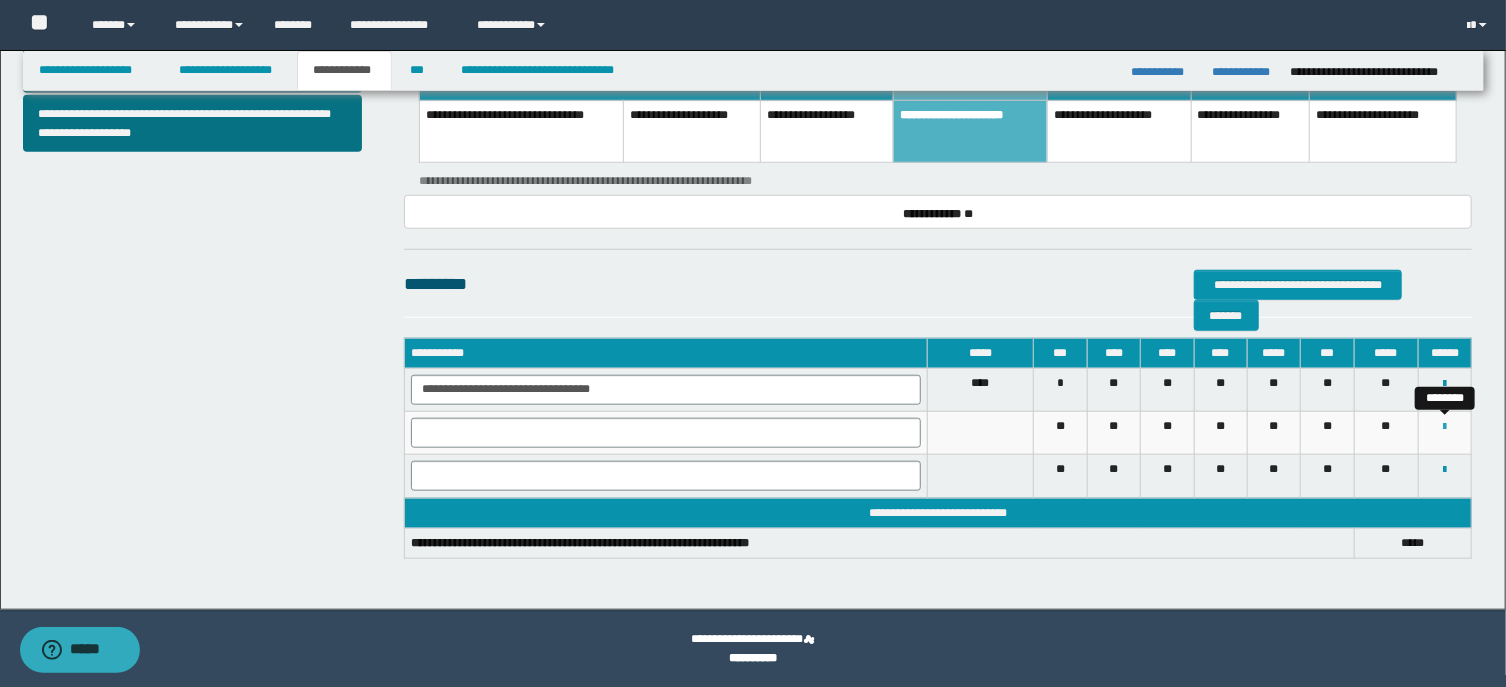 click at bounding box center (1444, 427) 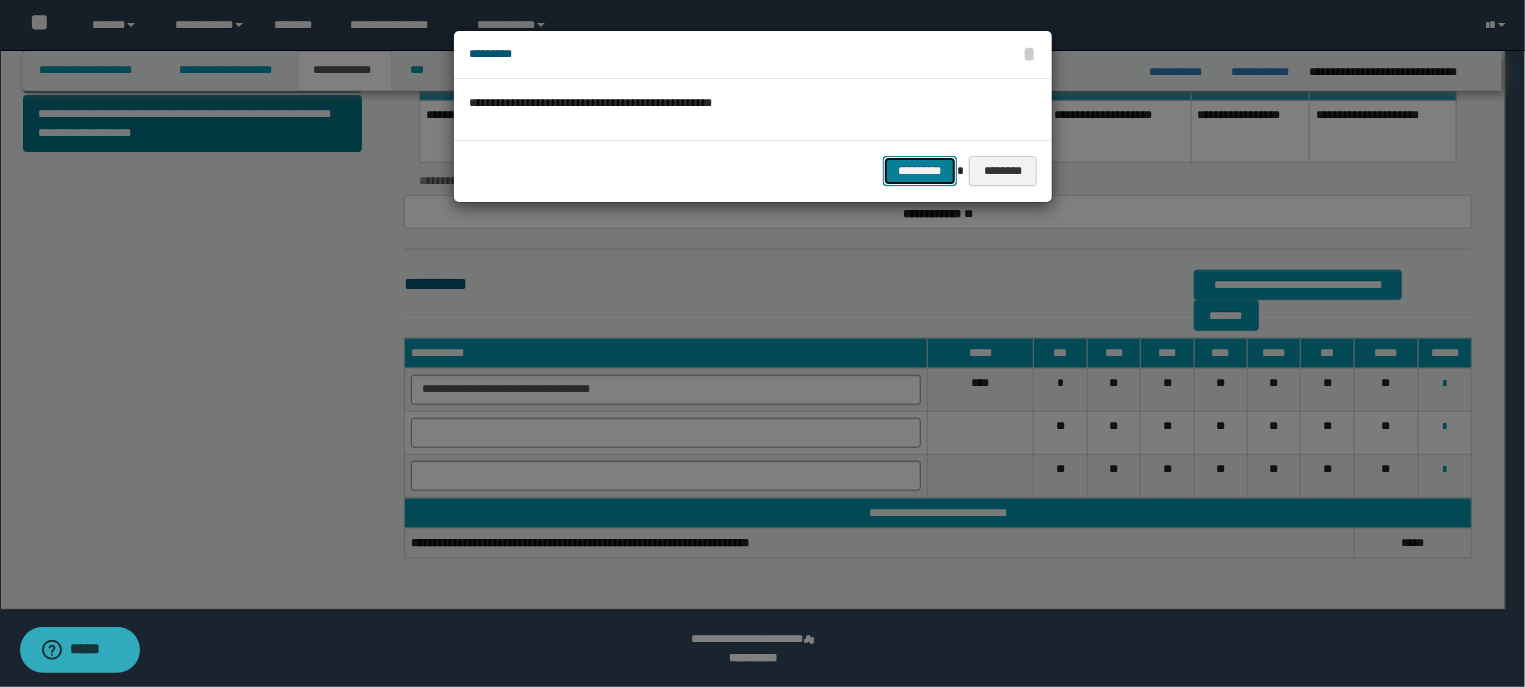 click on "*********" at bounding box center [920, 171] 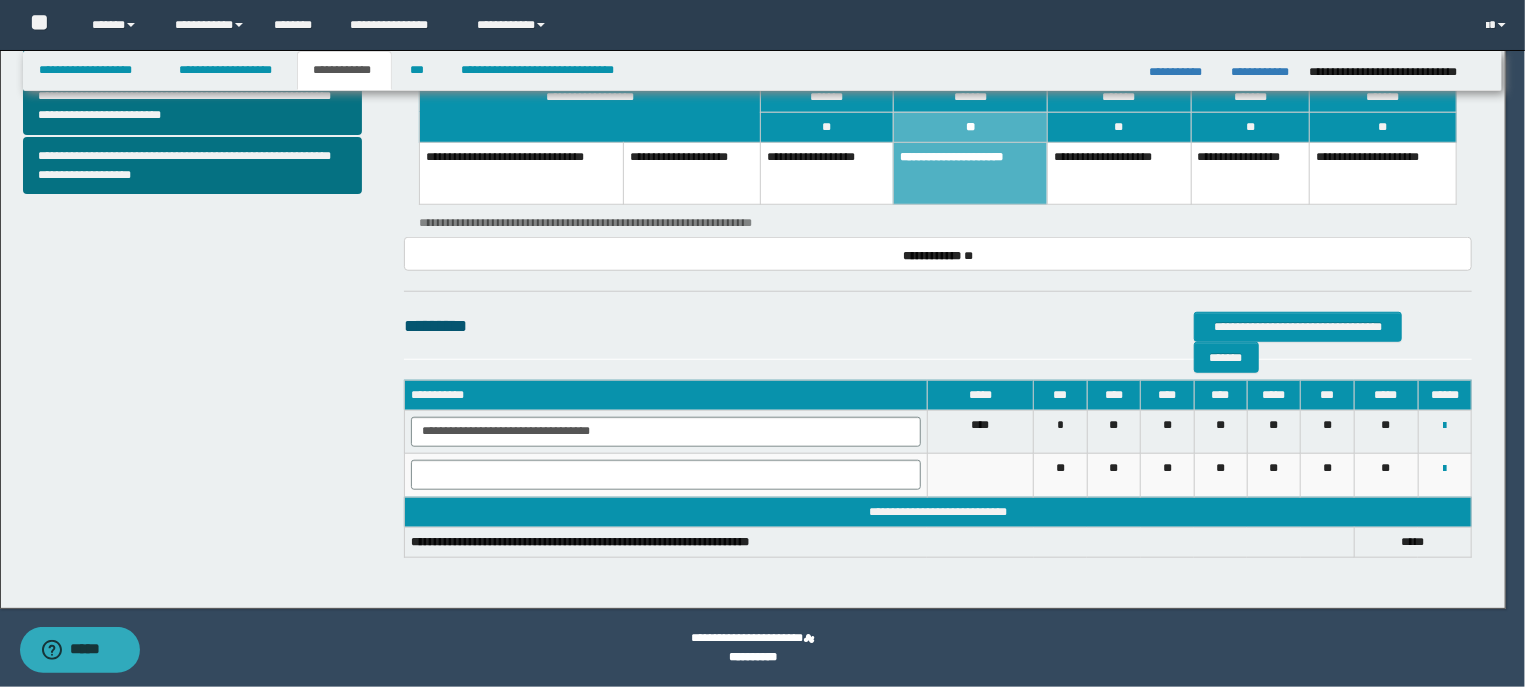 scroll, scrollTop: 808, scrollLeft: 0, axis: vertical 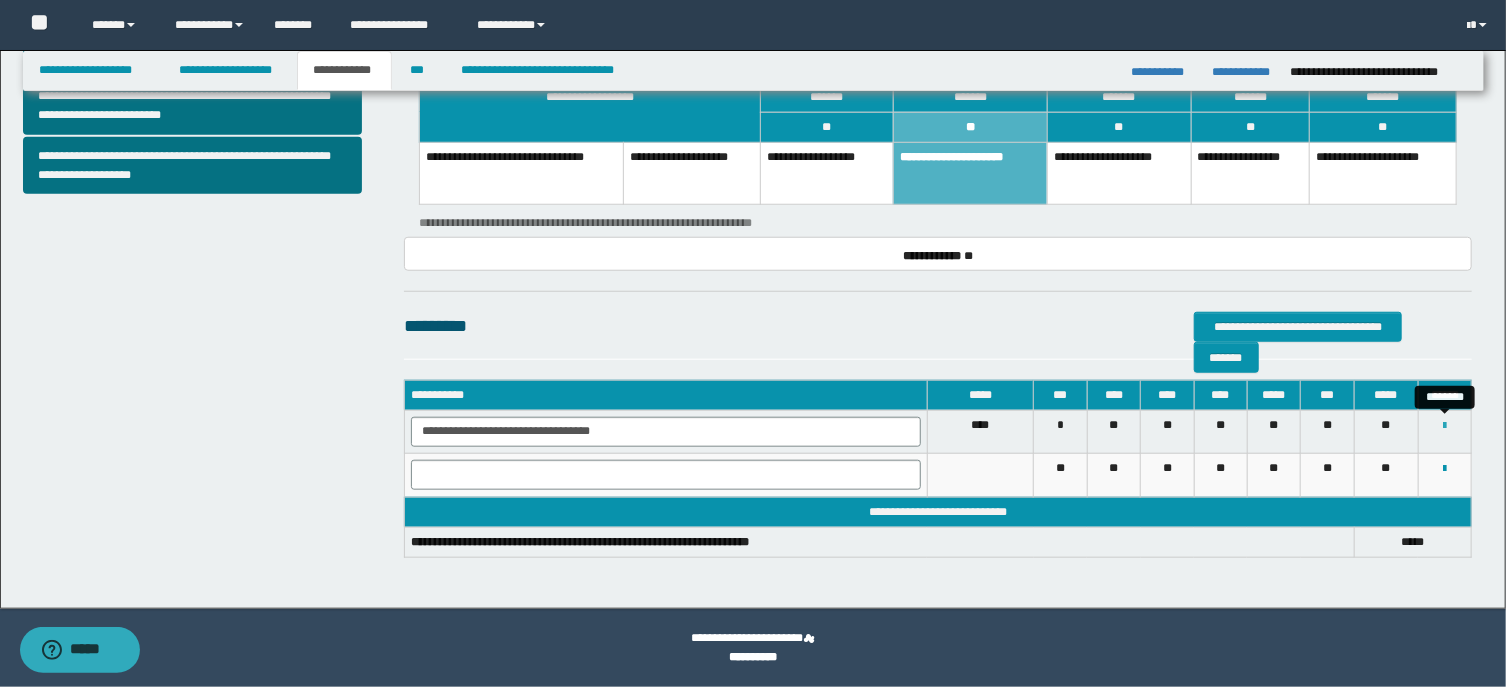 click at bounding box center [1444, 426] 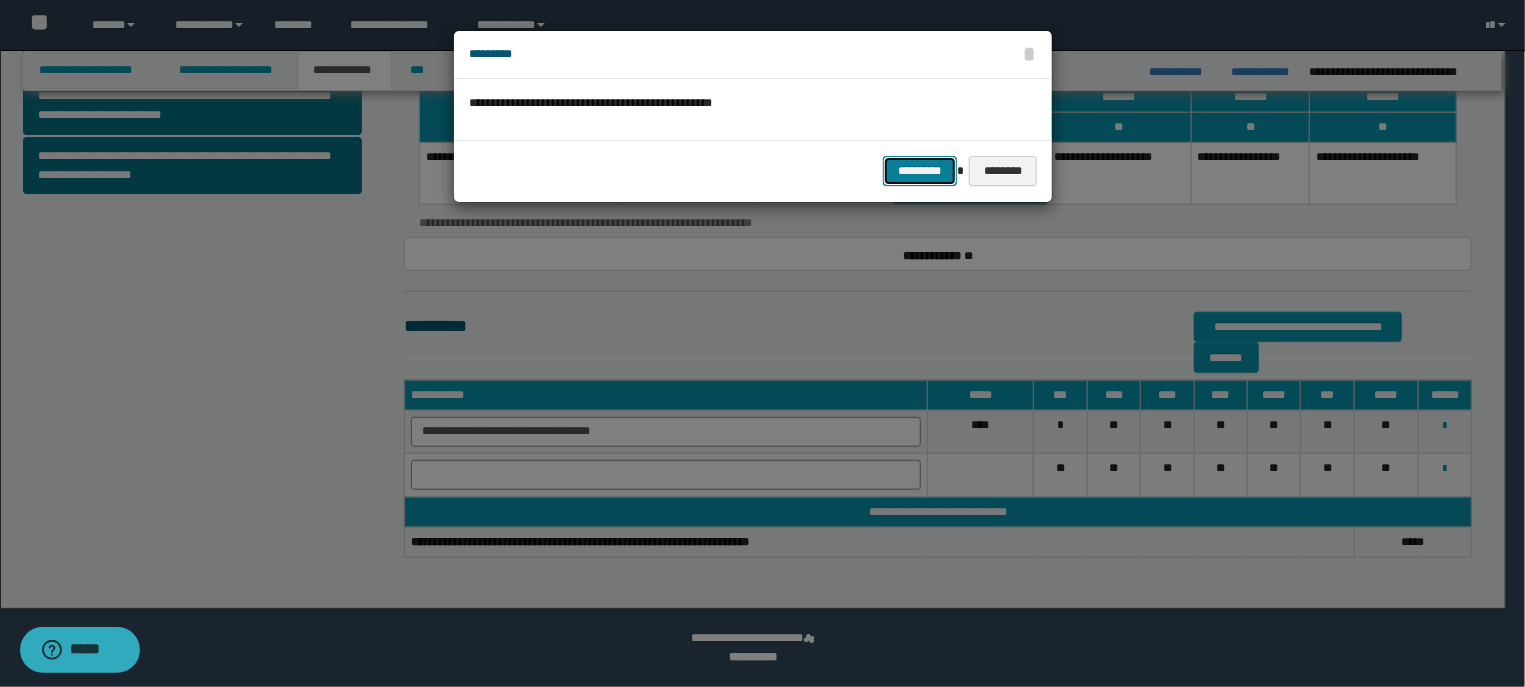 click on "*********" at bounding box center [920, 171] 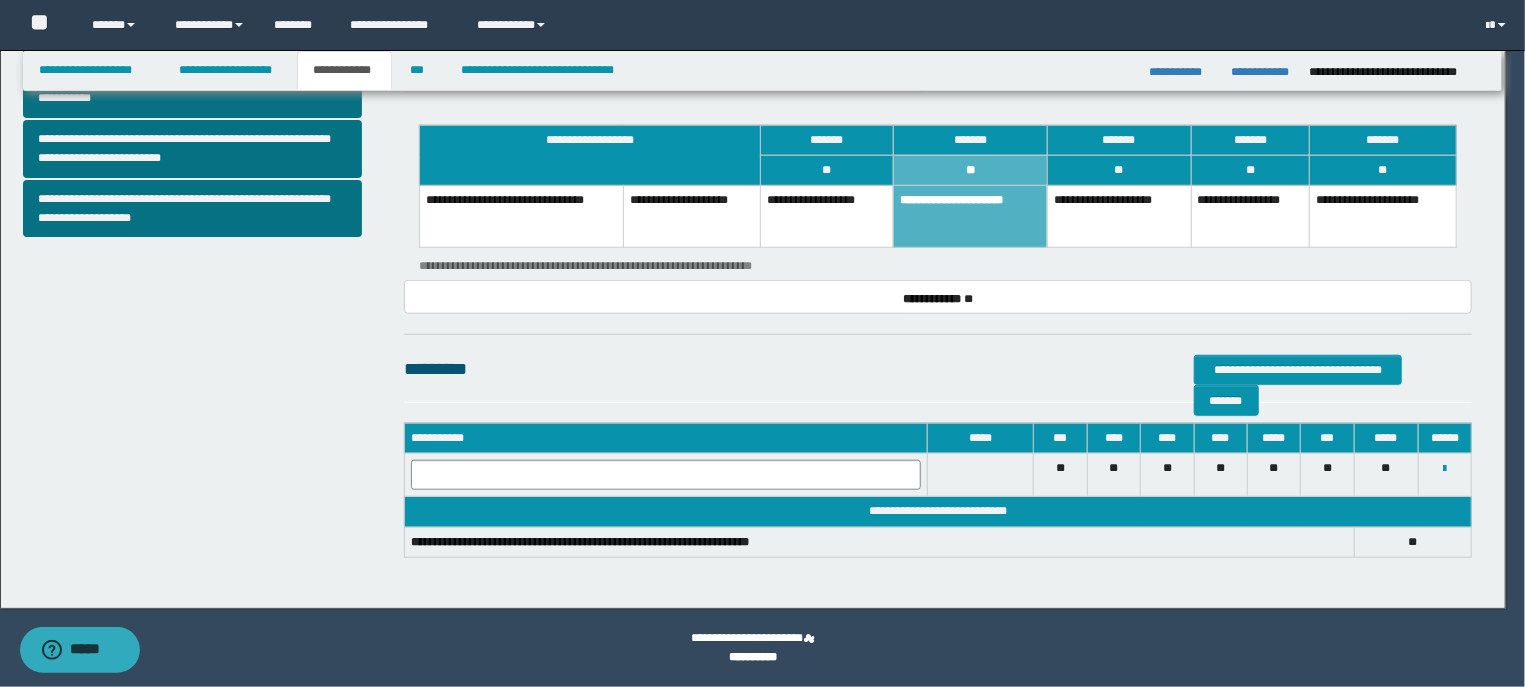 scroll, scrollTop: 764, scrollLeft: 0, axis: vertical 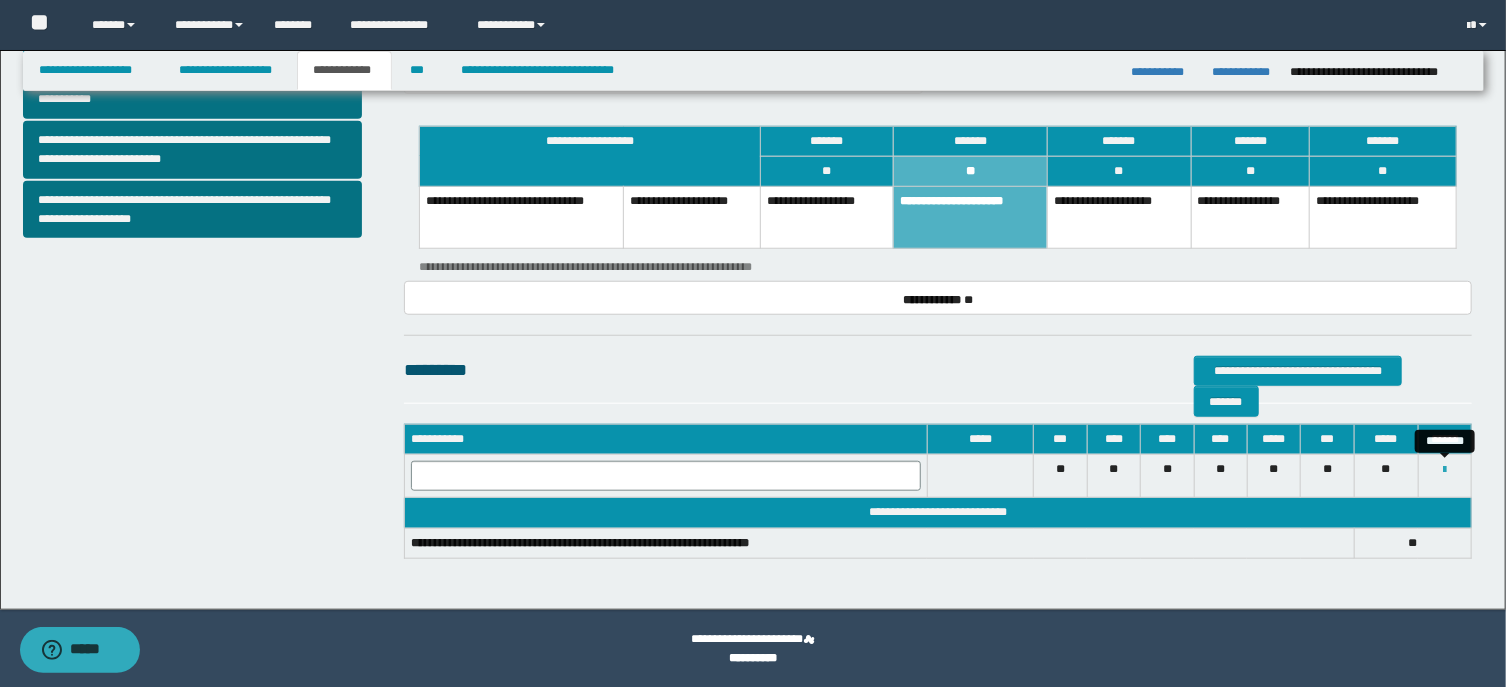 click at bounding box center [1444, 470] 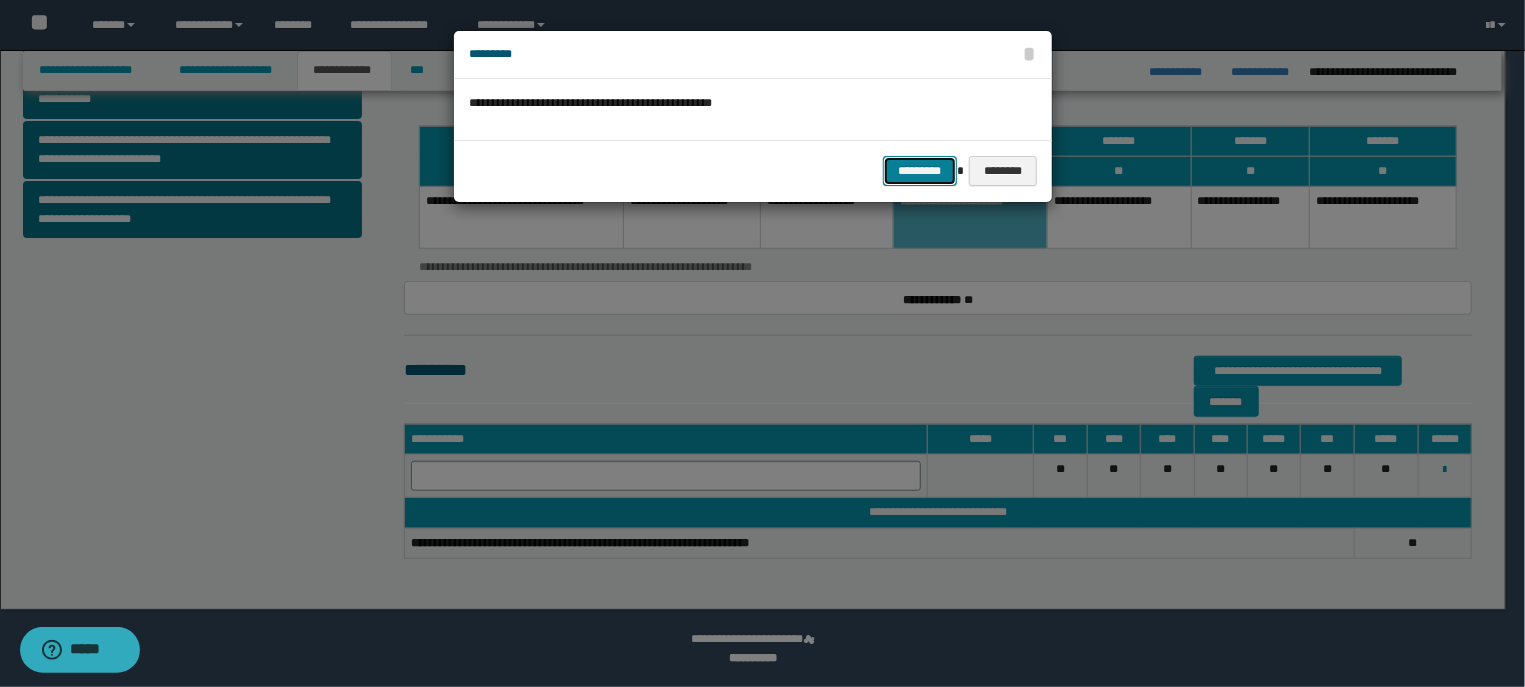 click on "*********" at bounding box center [920, 171] 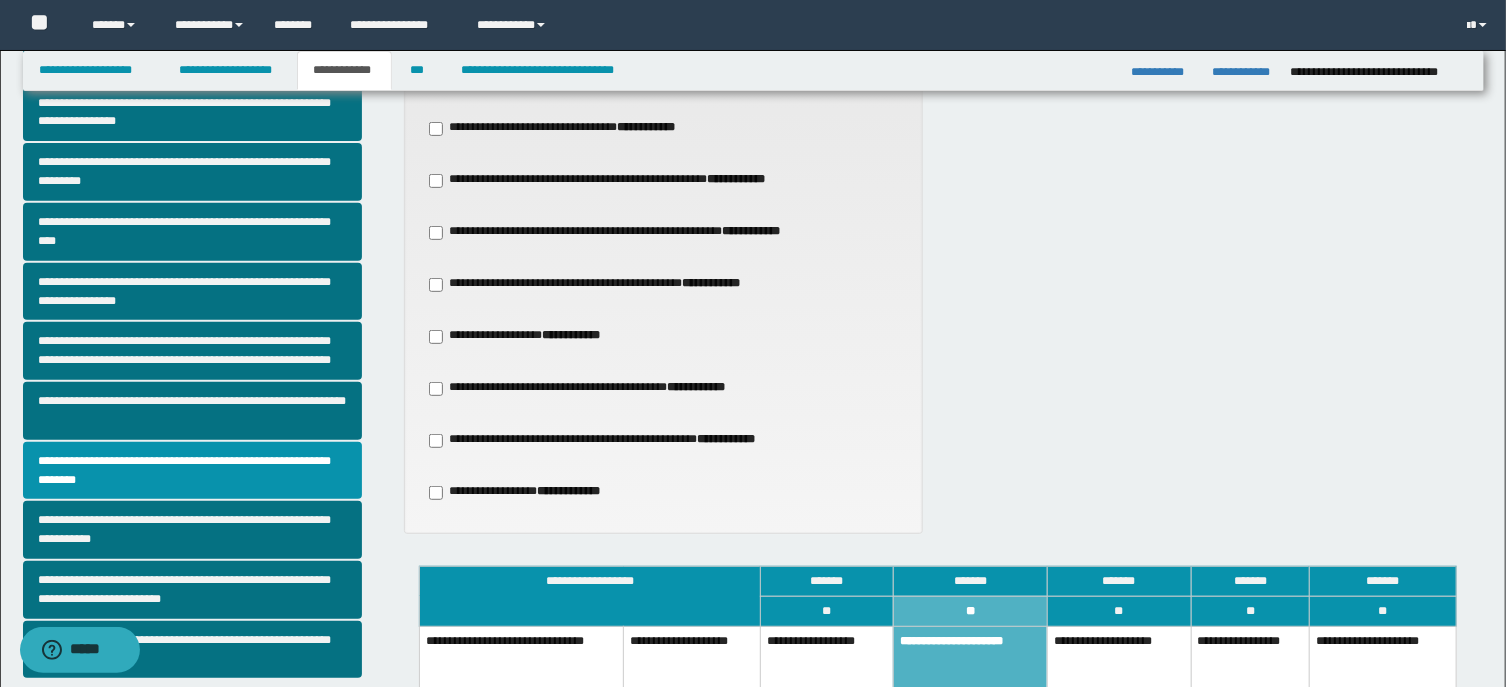 scroll, scrollTop: 323, scrollLeft: 0, axis: vertical 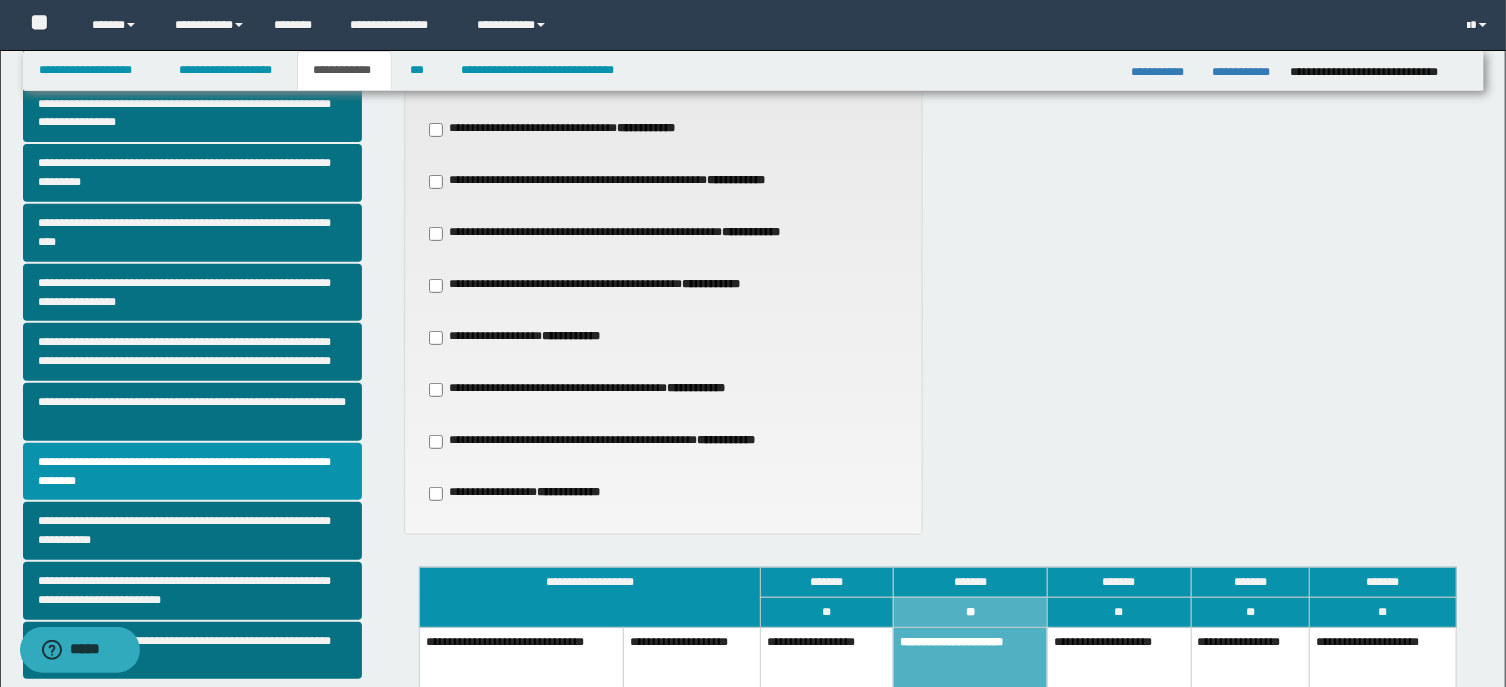 click on "**********" at bounding box center (571, 336) 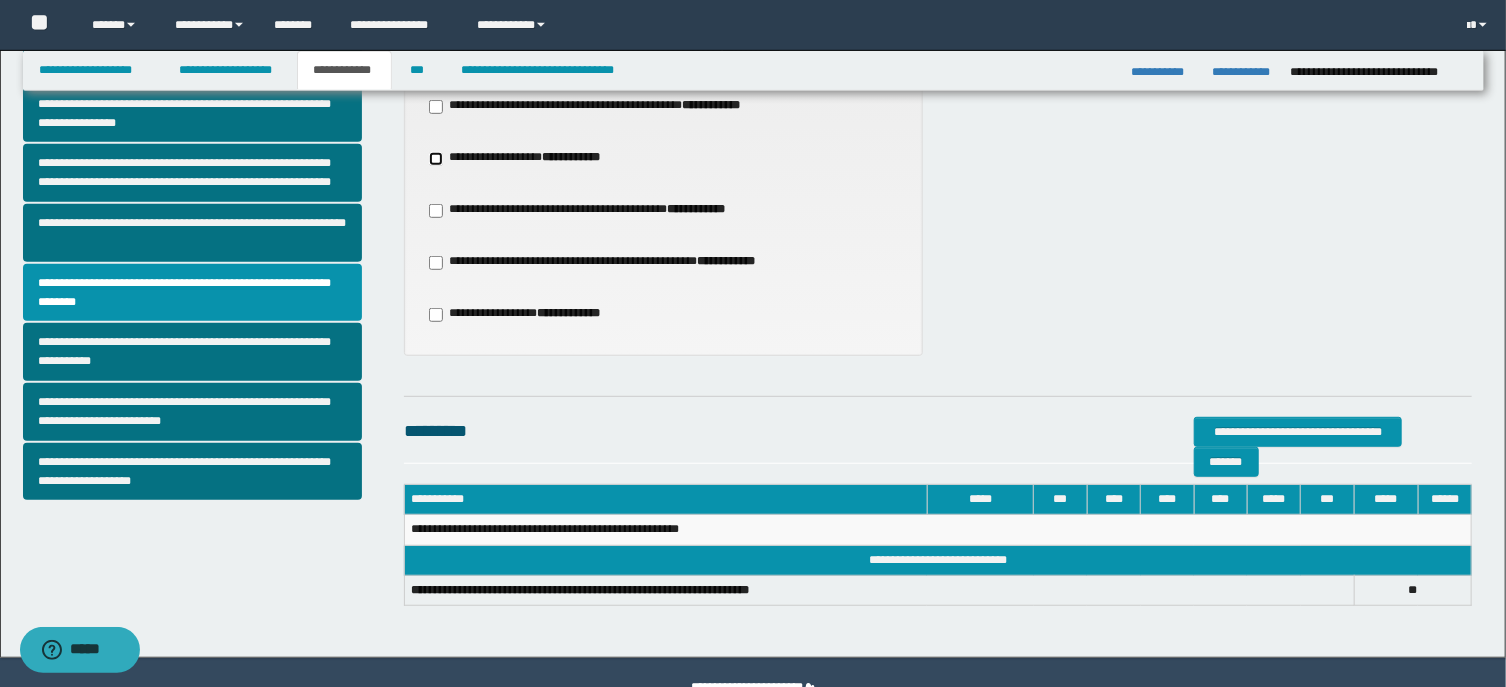 scroll, scrollTop: 550, scrollLeft: 0, axis: vertical 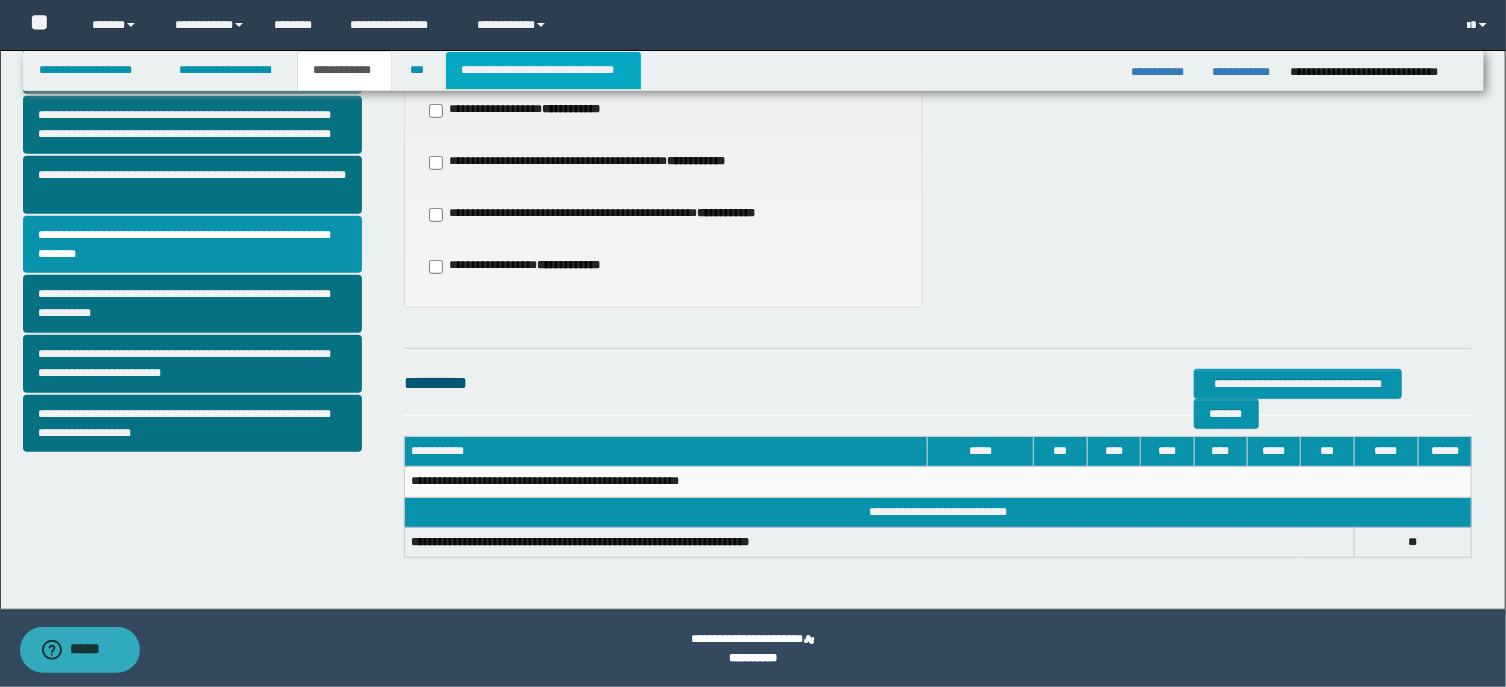 click on "**********" at bounding box center [543, 70] 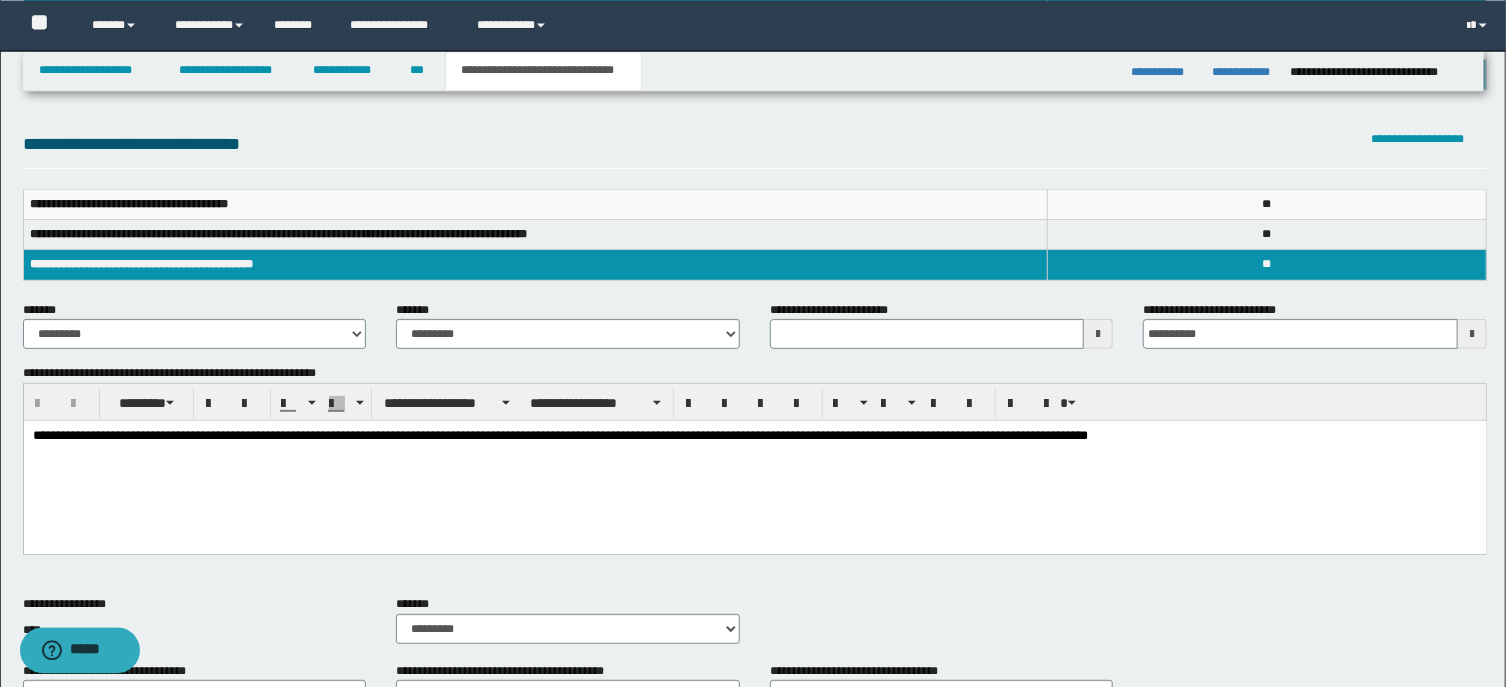 scroll, scrollTop: 0, scrollLeft: 0, axis: both 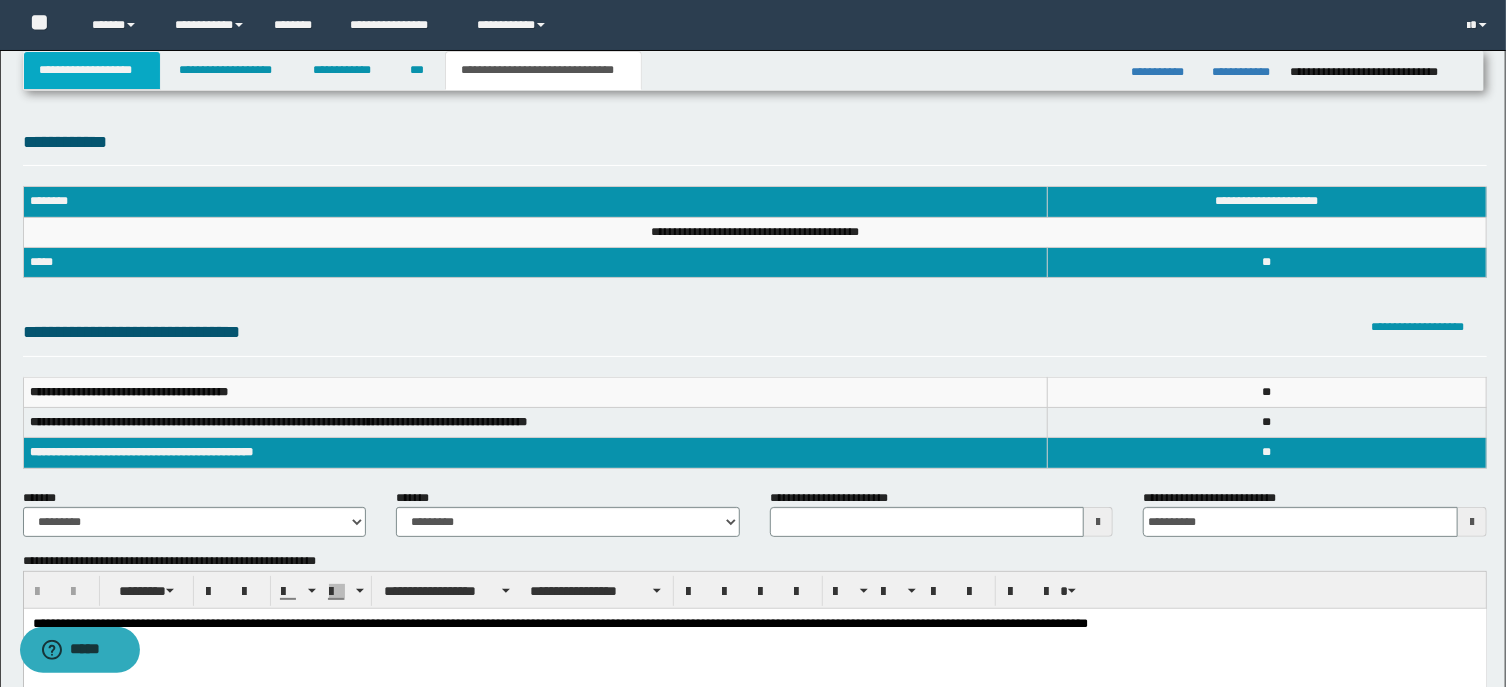 click on "**********" at bounding box center [92, 70] 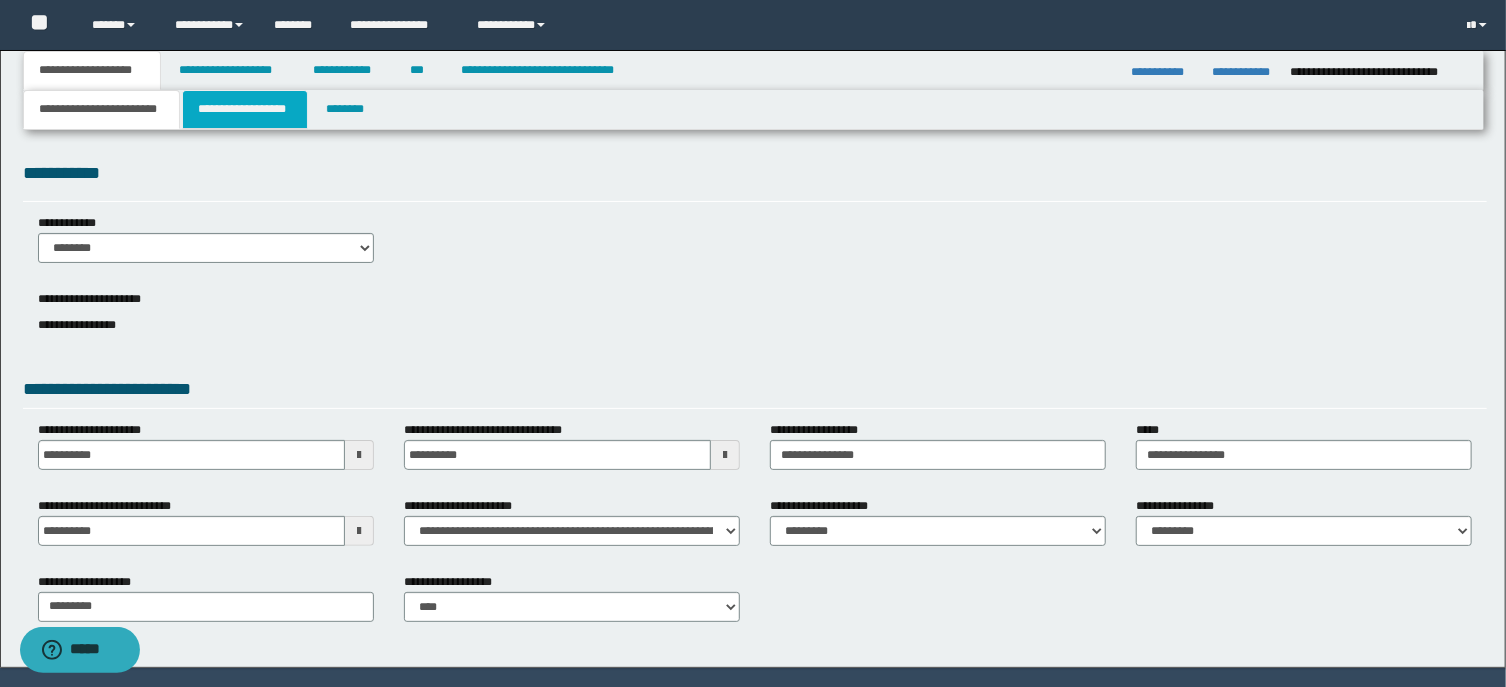 click on "**********" at bounding box center [245, 109] 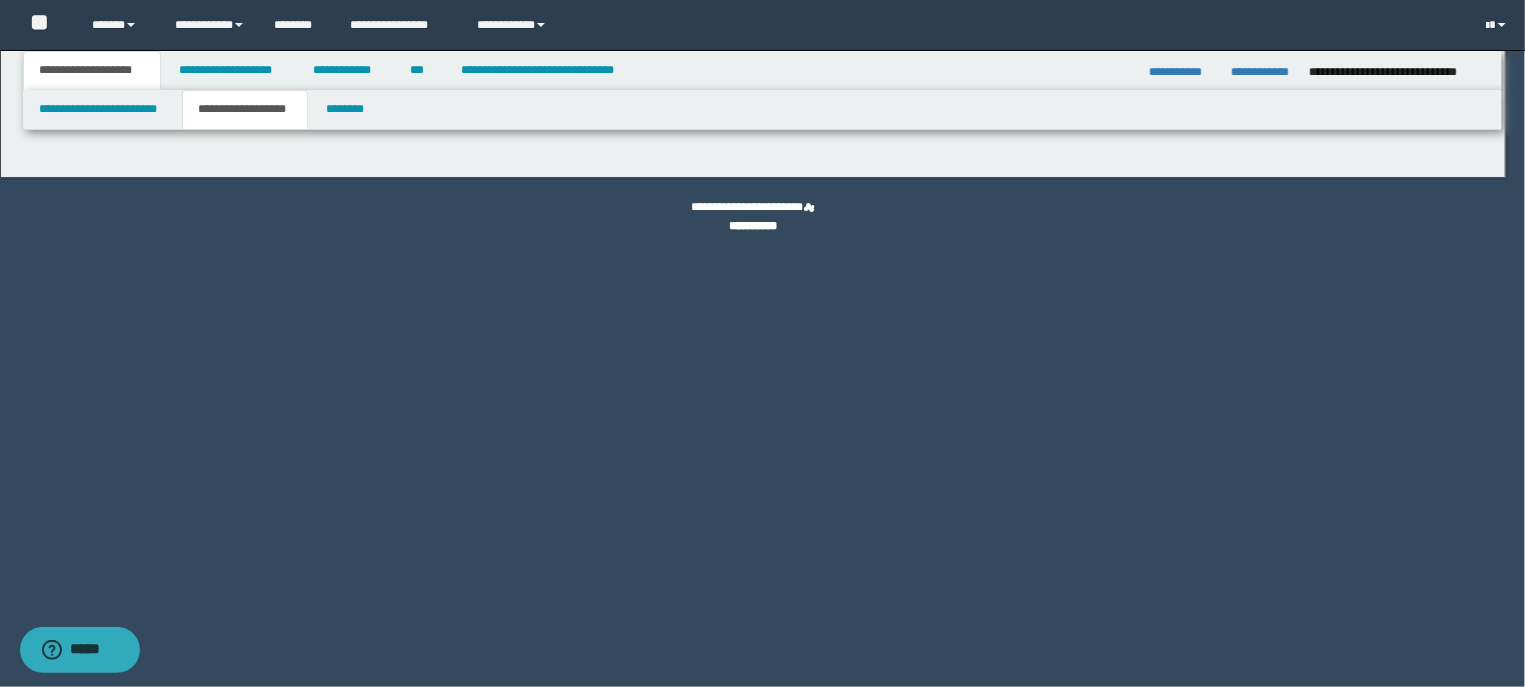 select on "**" 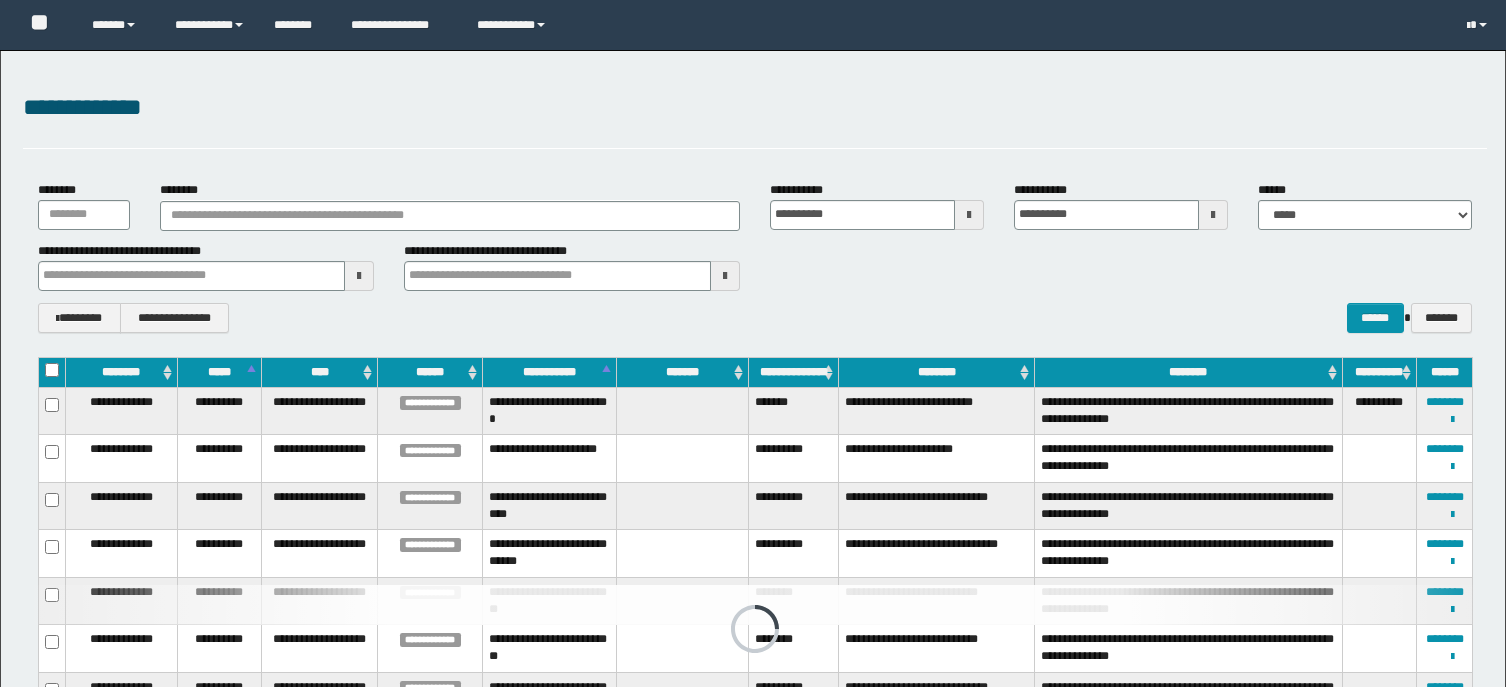 scroll, scrollTop: 0, scrollLeft: 0, axis: both 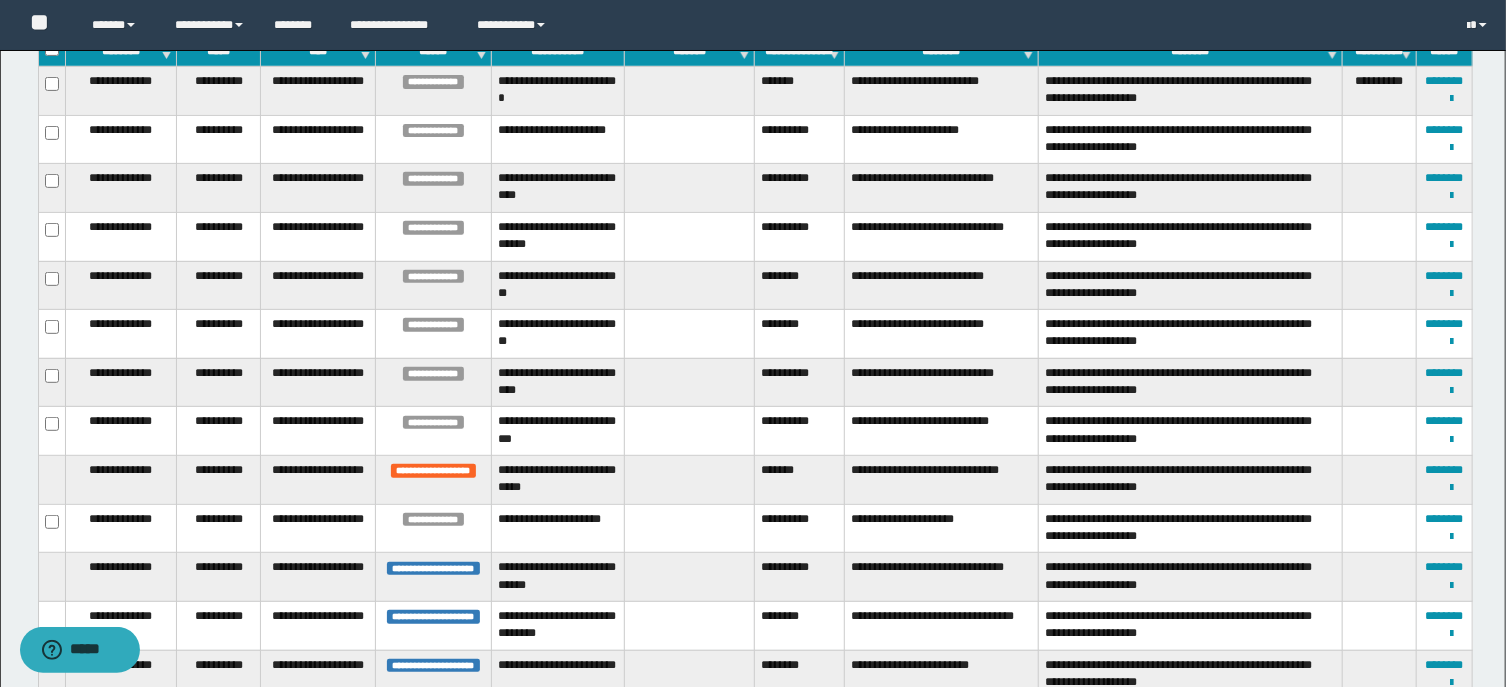 click at bounding box center [689, 139] 